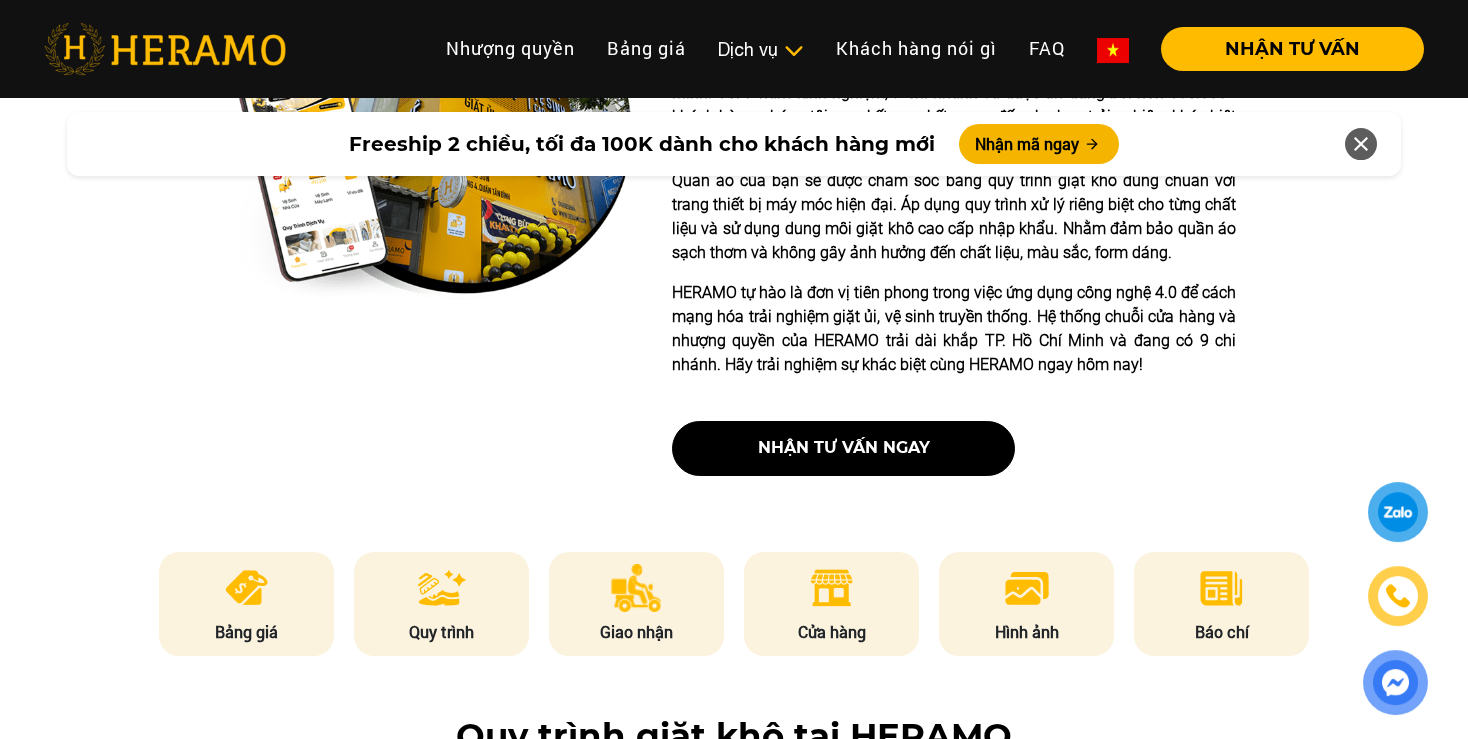 scroll, scrollTop: 633, scrollLeft: 0, axis: vertical 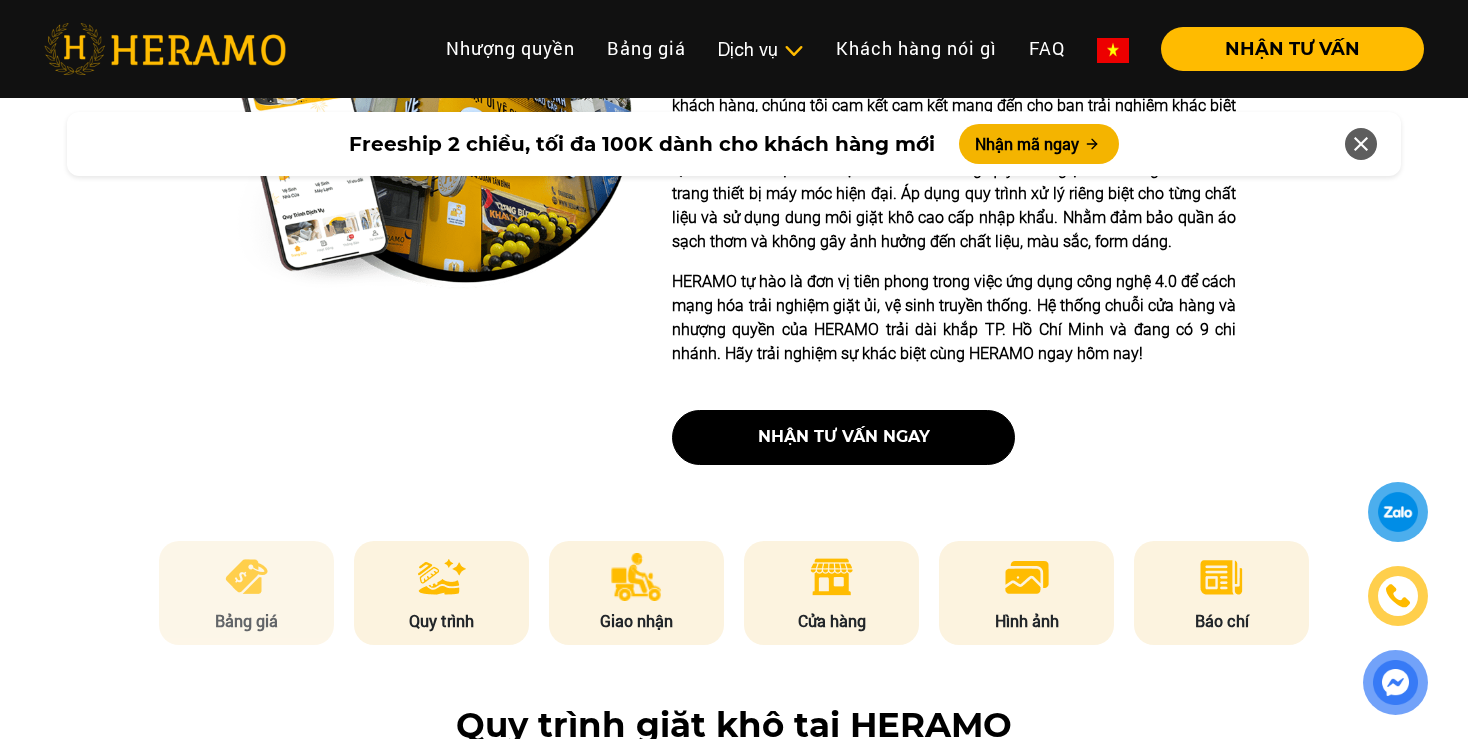 click at bounding box center (246, 577) 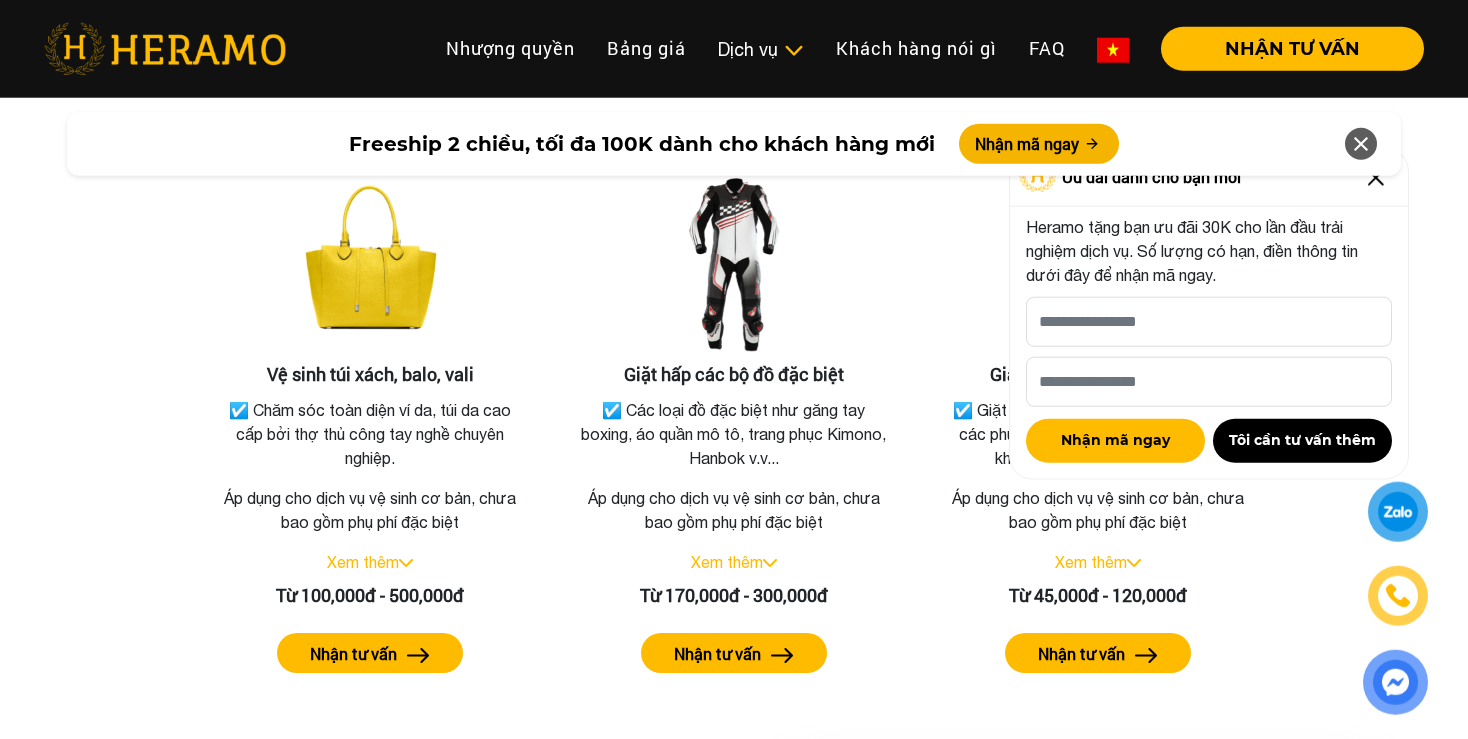 scroll, scrollTop: 4163, scrollLeft: 0, axis: vertical 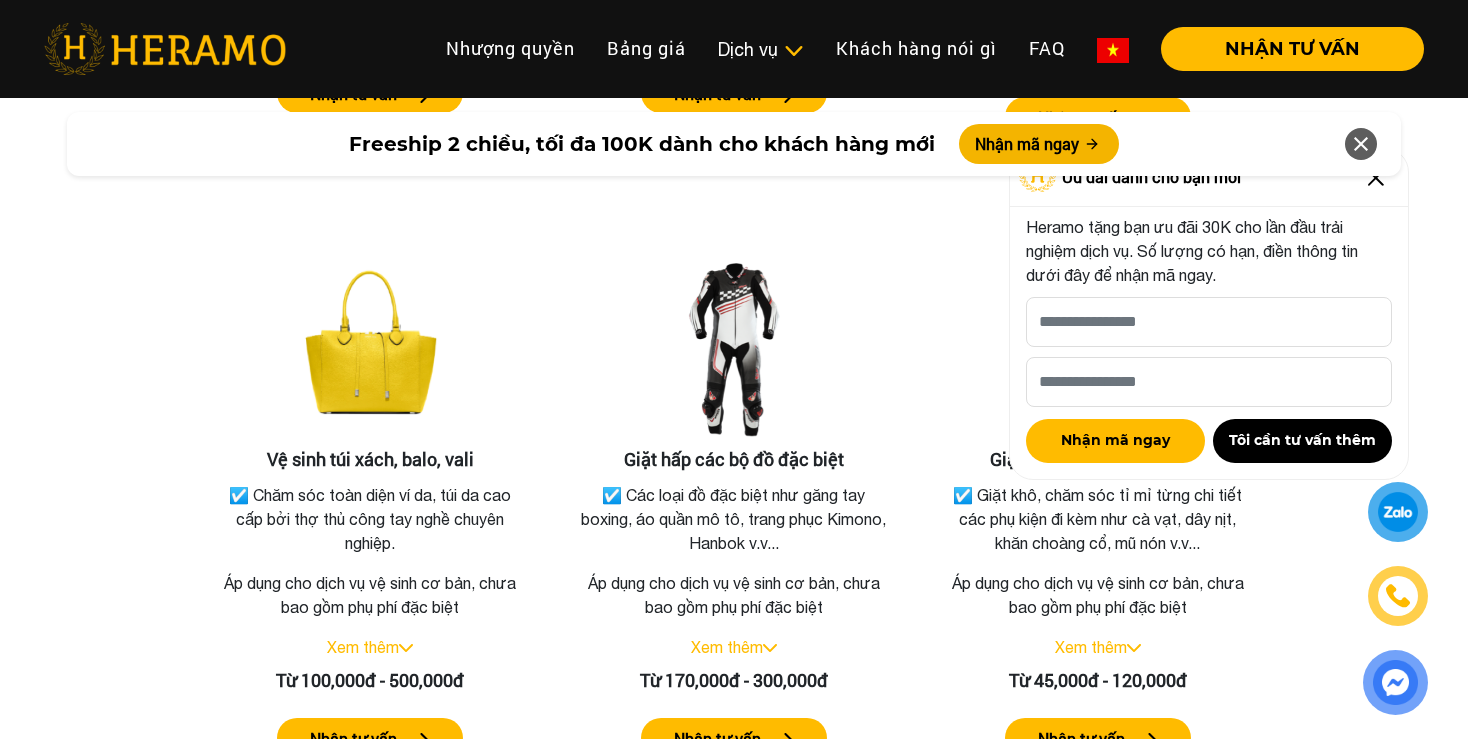 click on "Freeship 2 chiều, tối đa 100K dành cho khách hàng mới Nhận mã ngay" at bounding box center (734, 144) 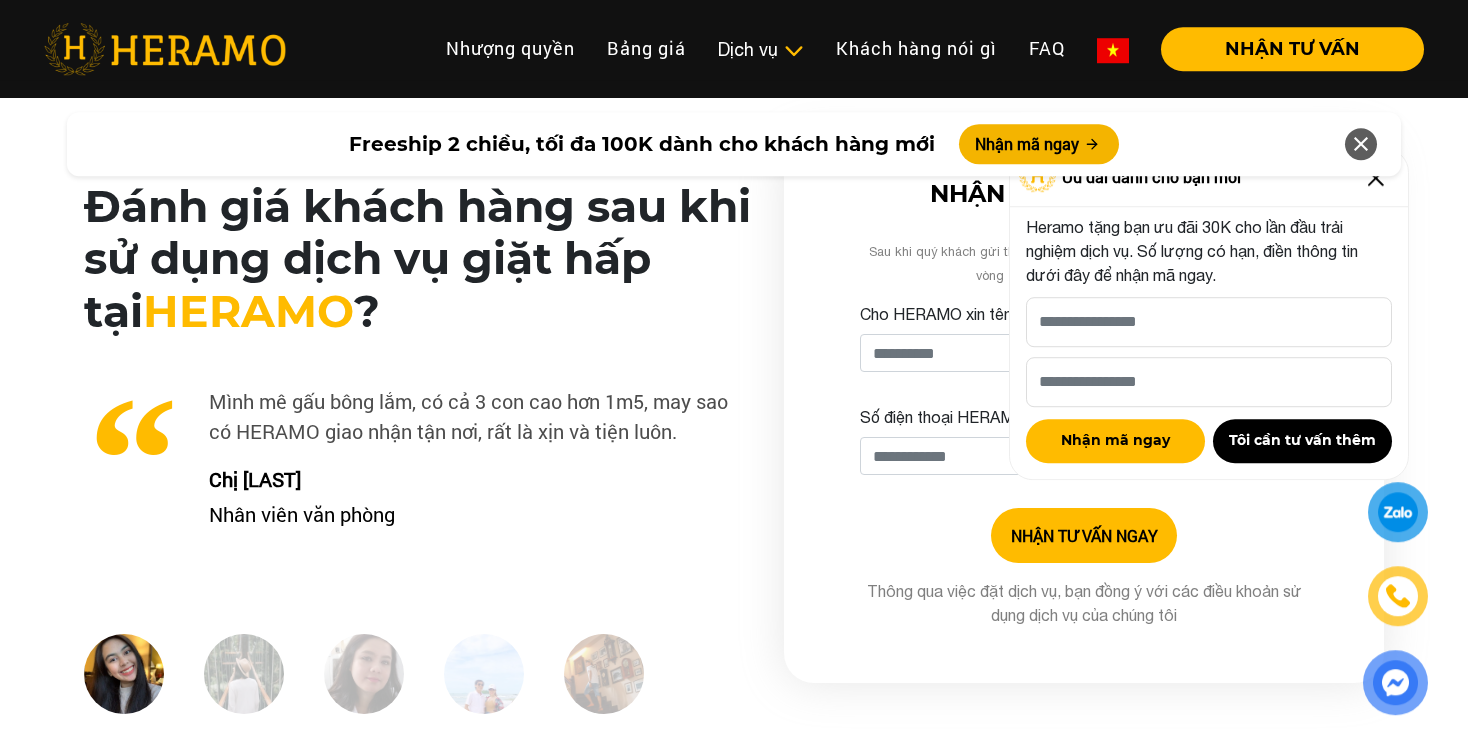 scroll, scrollTop: 4691, scrollLeft: 0, axis: vertical 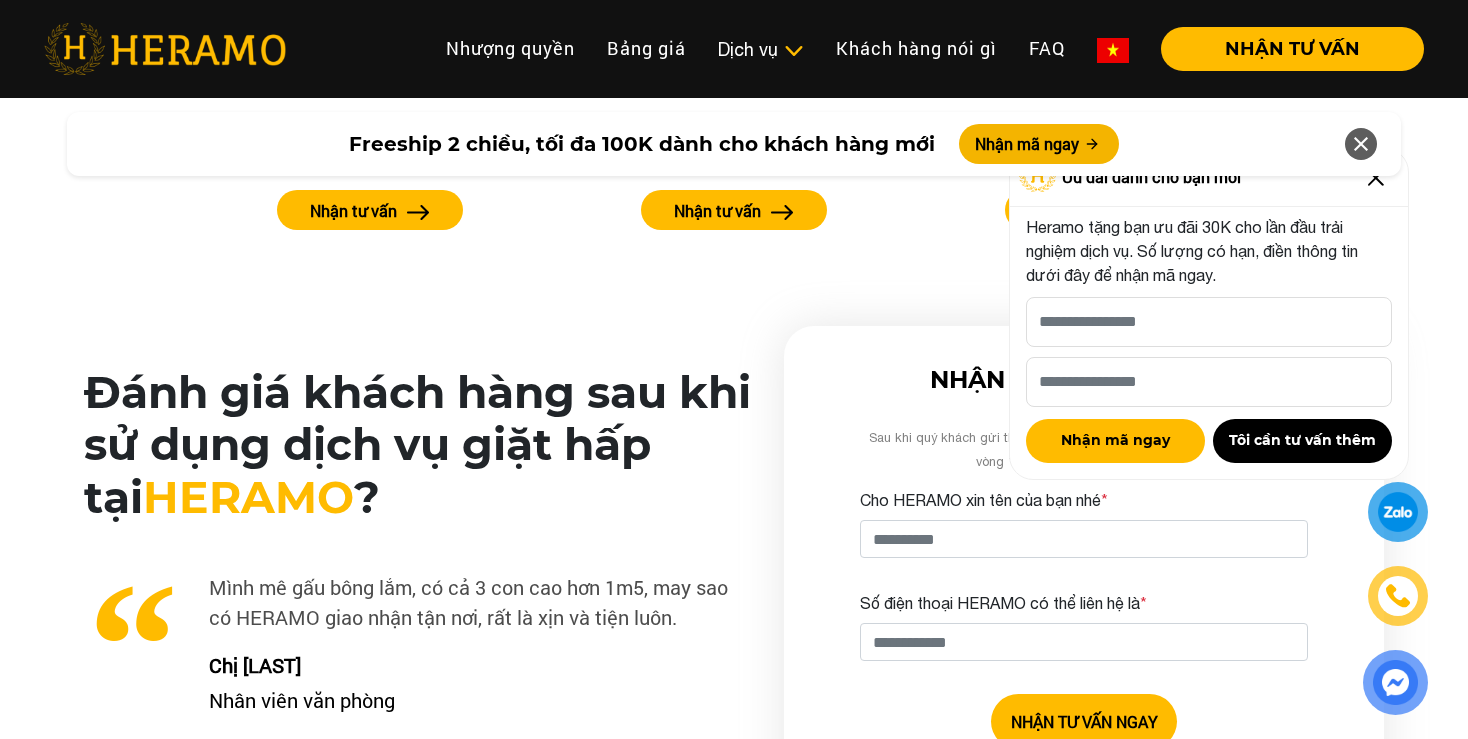 click at bounding box center [1361, 144] 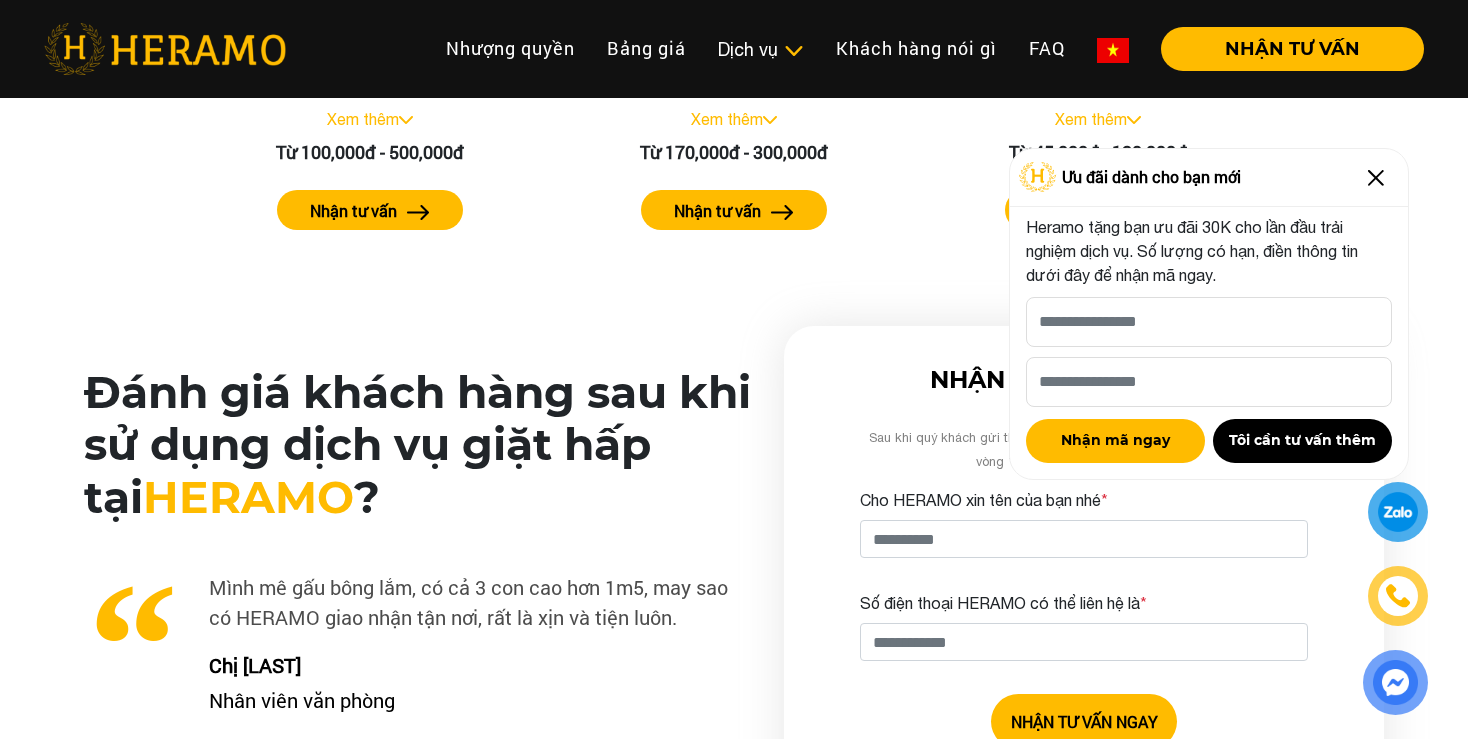 click at bounding box center [1376, 178] 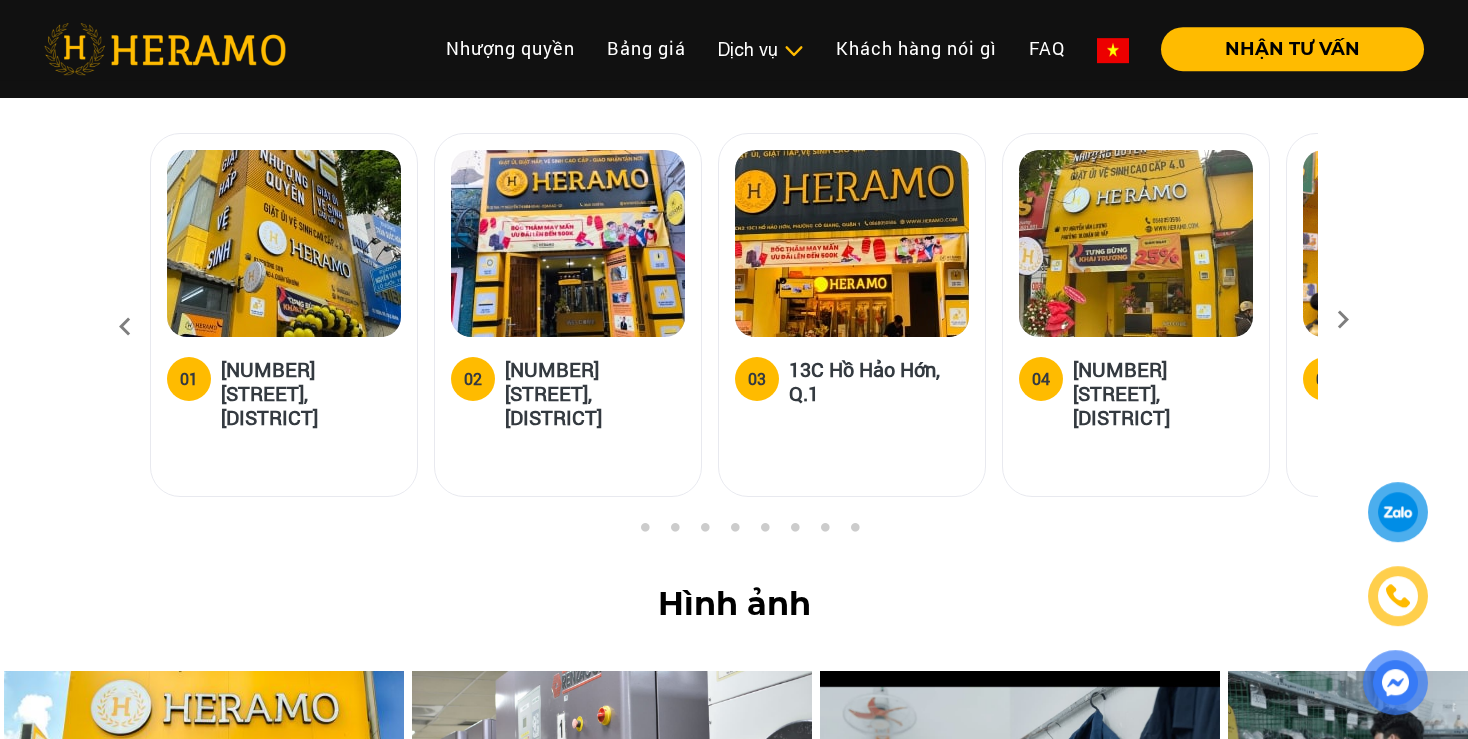 scroll, scrollTop: 7648, scrollLeft: 0, axis: vertical 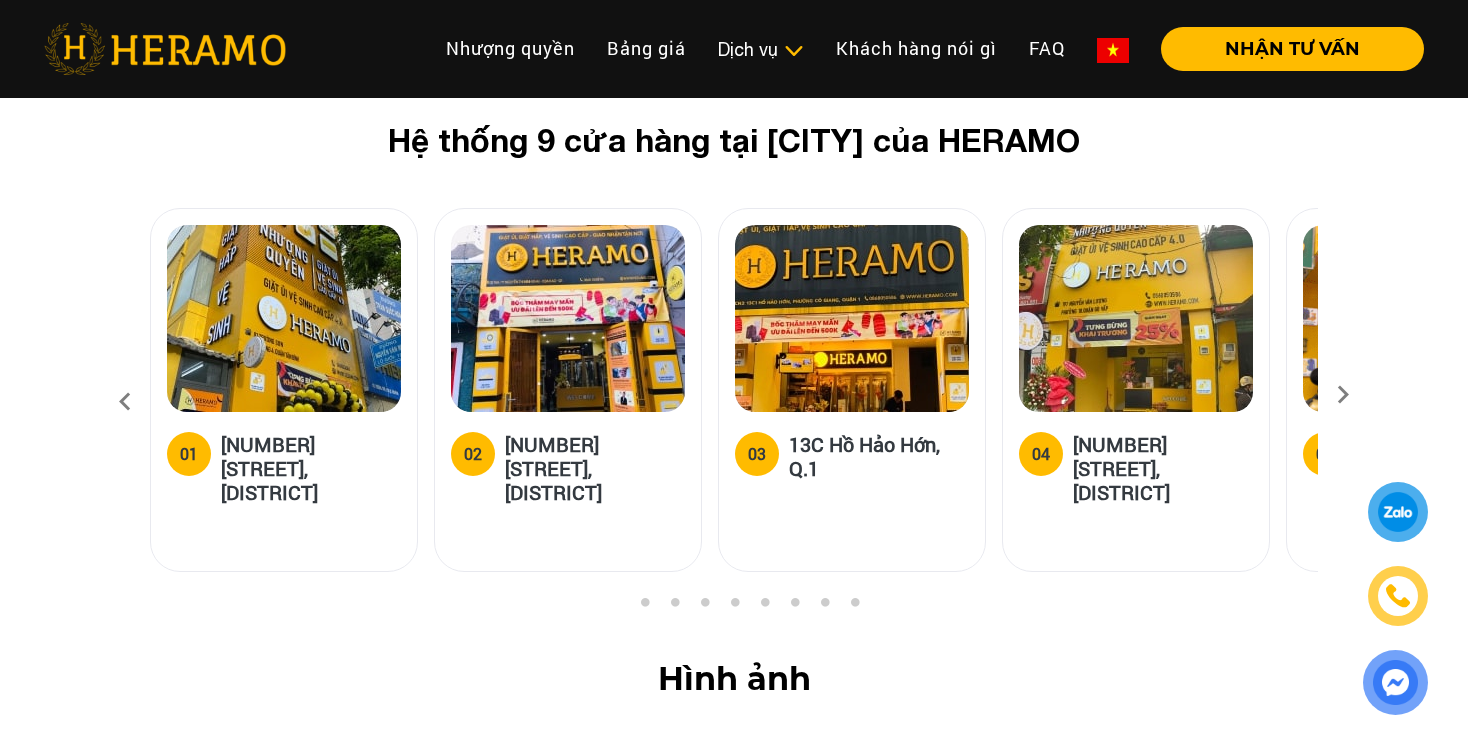 click at bounding box center [1343, 401] 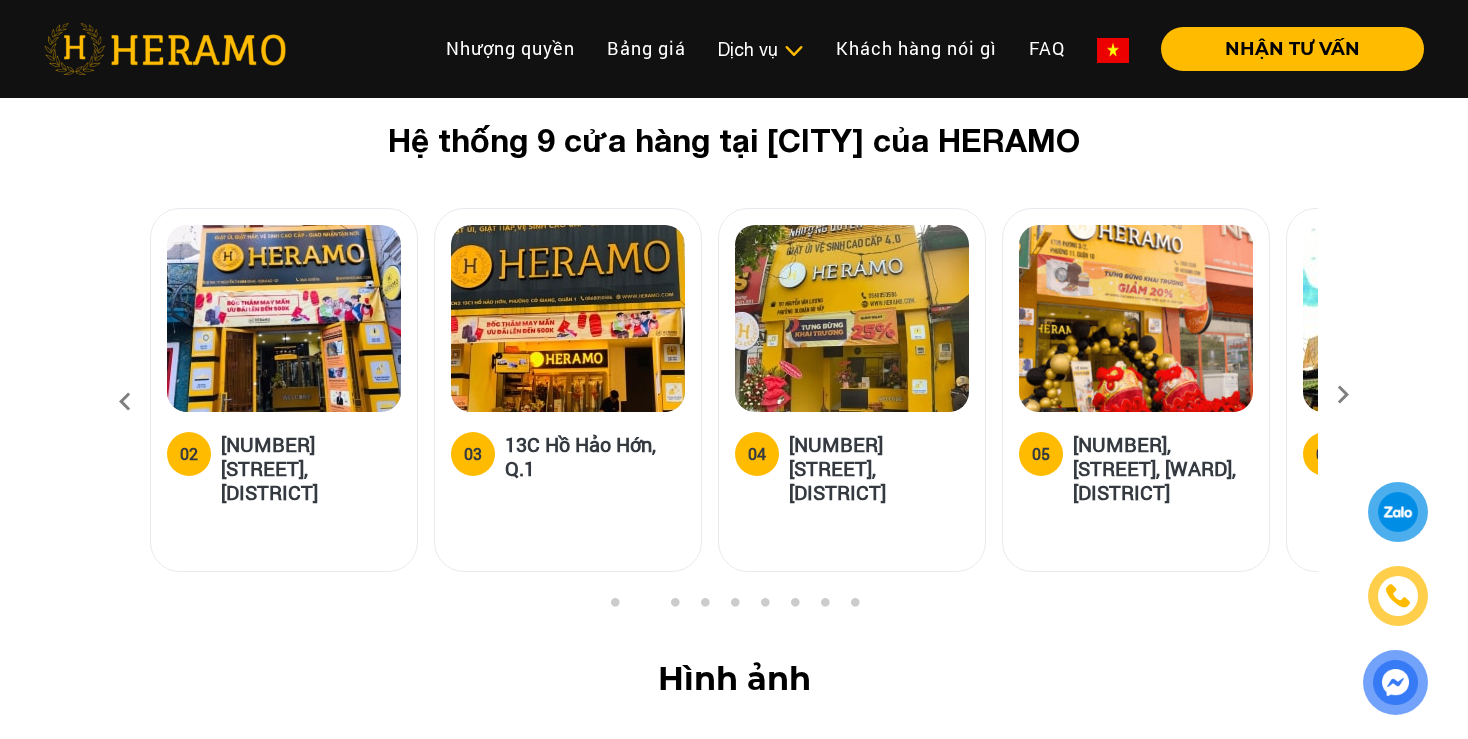 click at bounding box center (1343, 401) 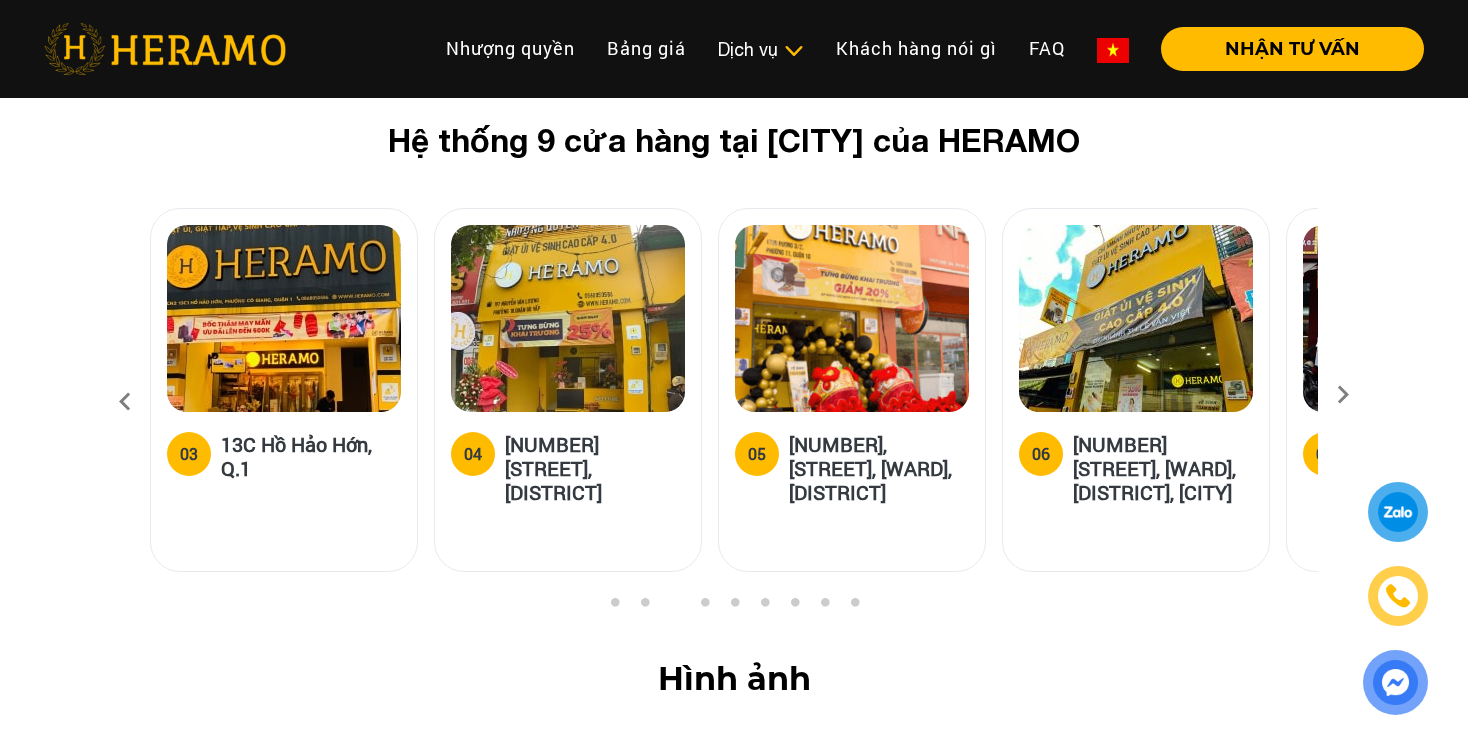 click at bounding box center [1343, 401] 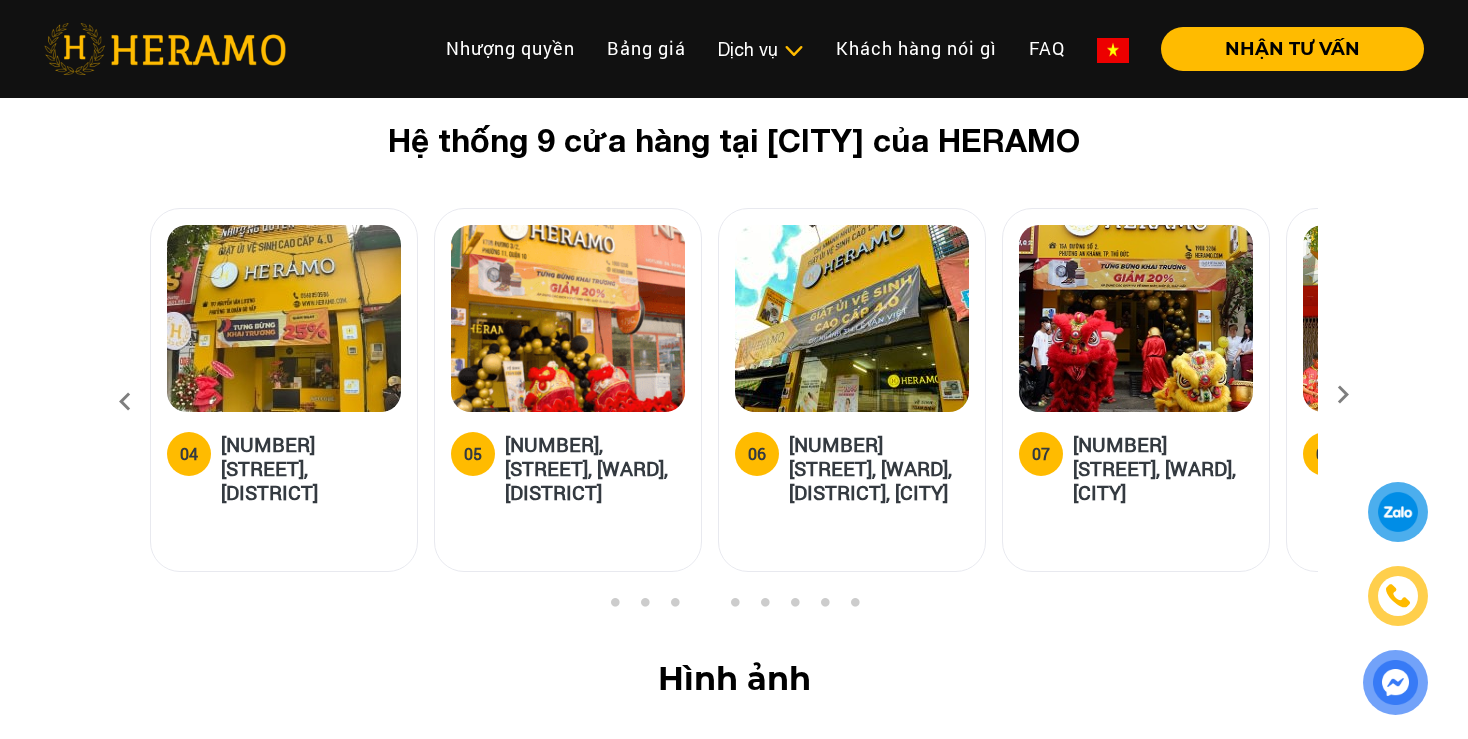 click at bounding box center (1343, 401) 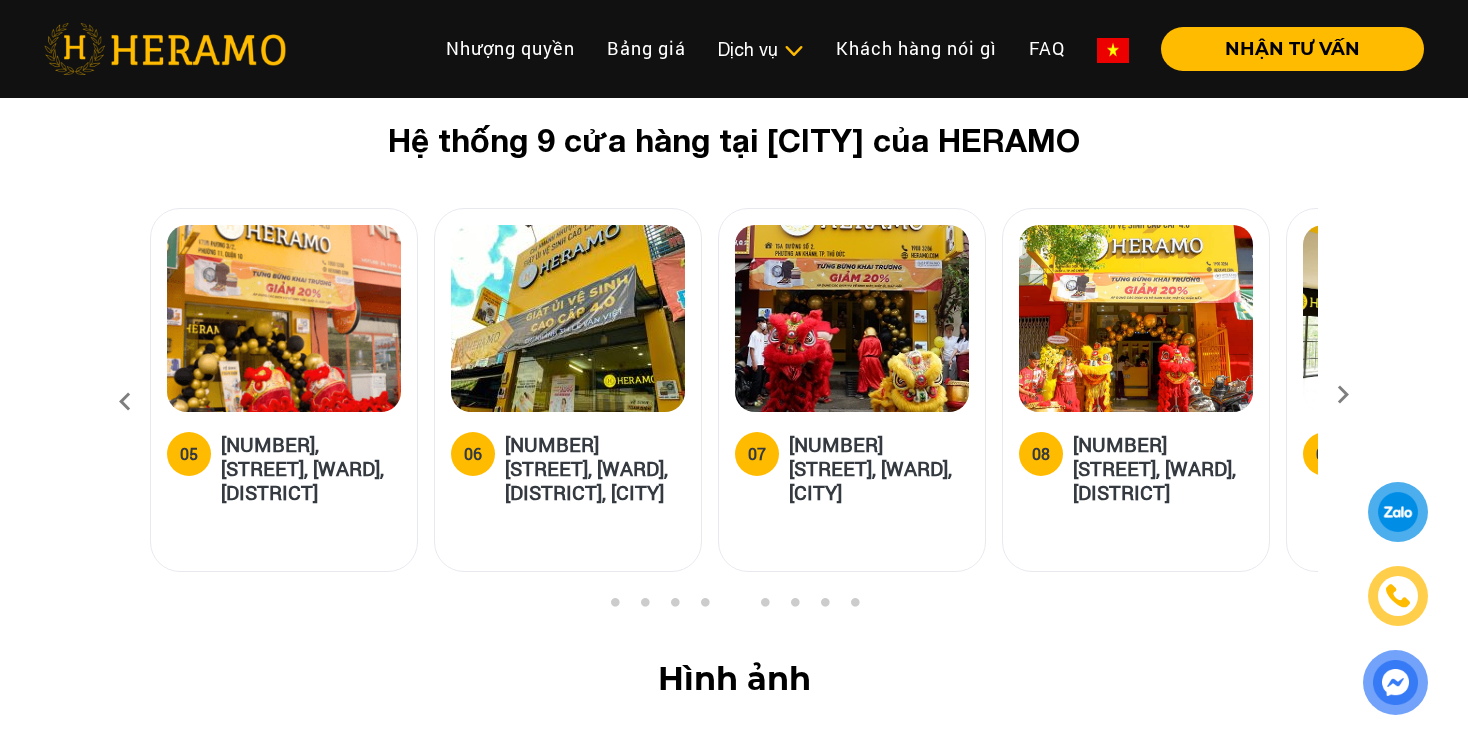 click at bounding box center [1343, 401] 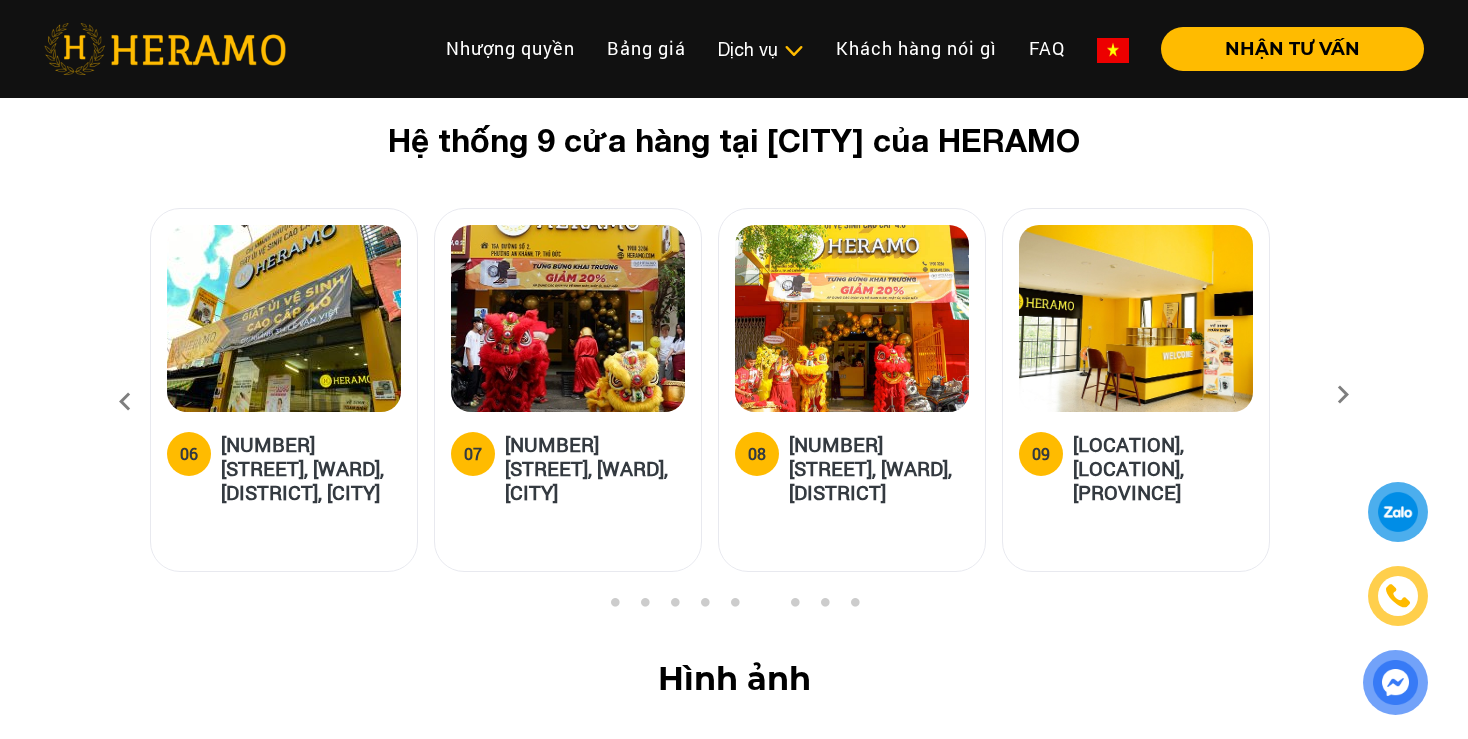 click at bounding box center (1343, 401) 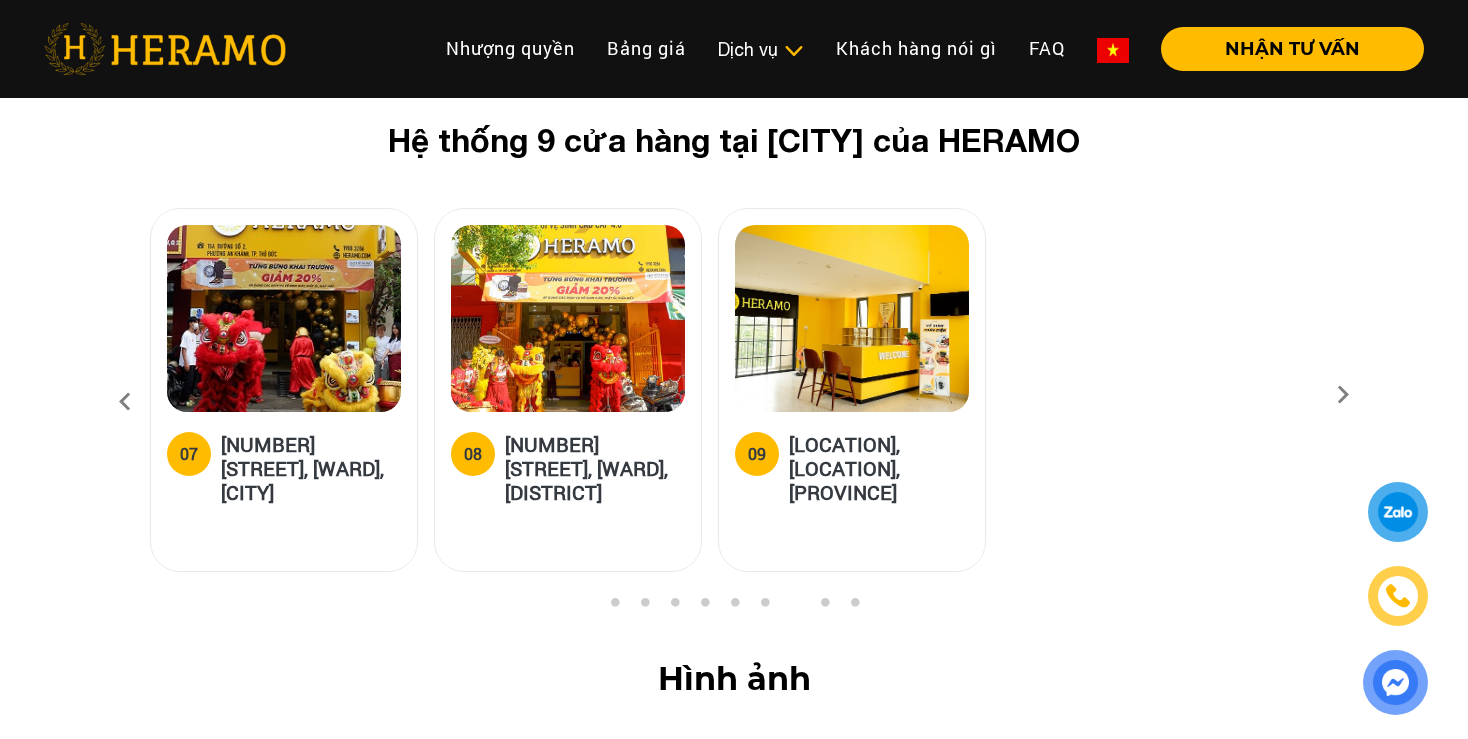 click at bounding box center [1343, 401] 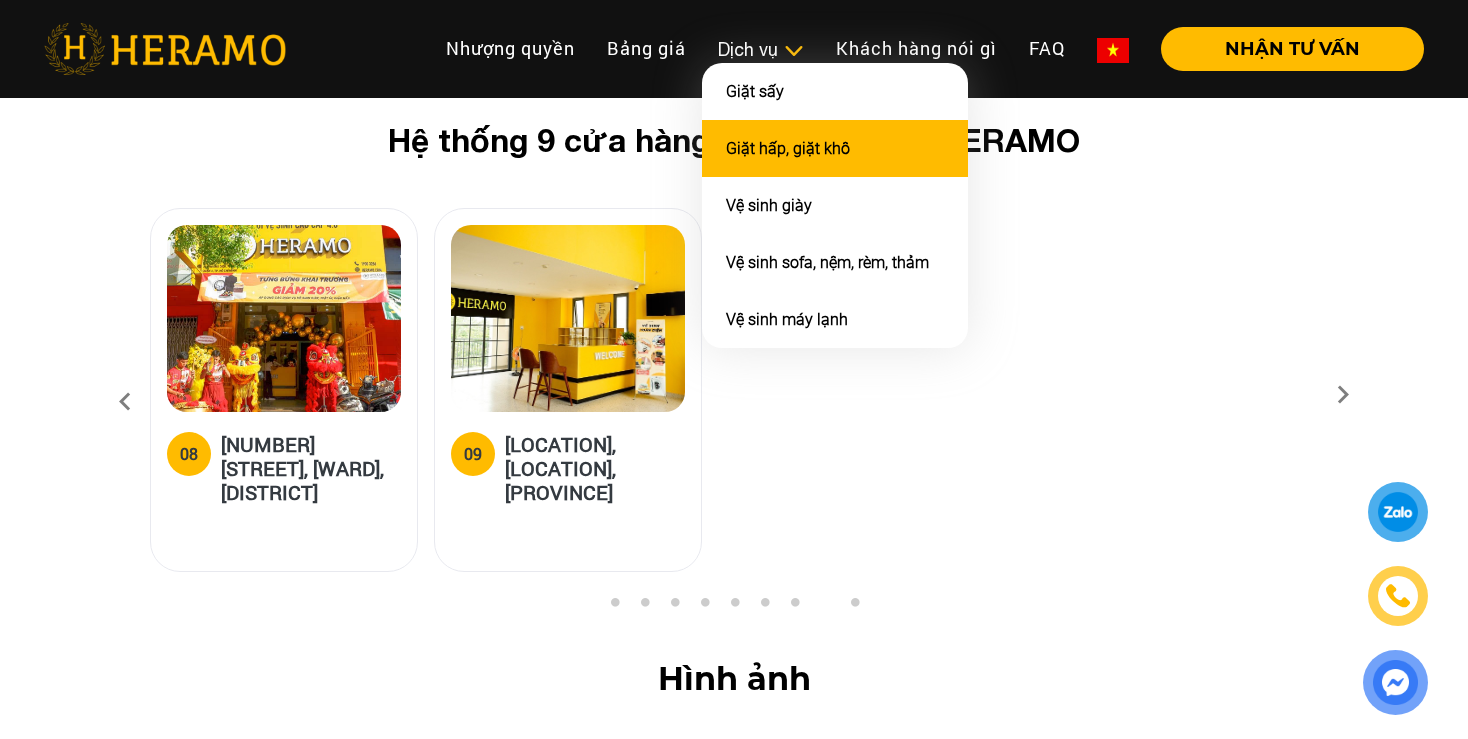 click on "Giặt hấp, giặt khô" at bounding box center (788, 148) 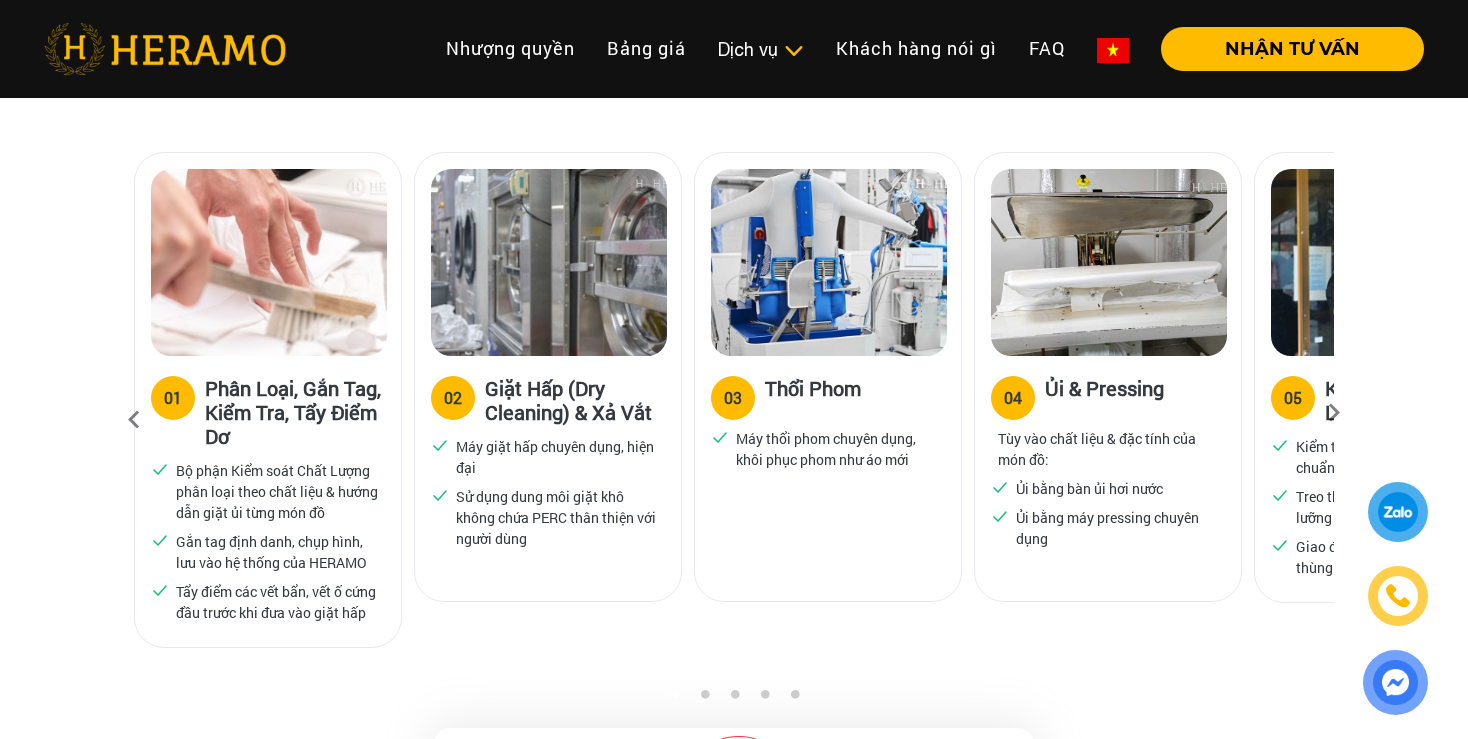 click at bounding box center (1334, 419) 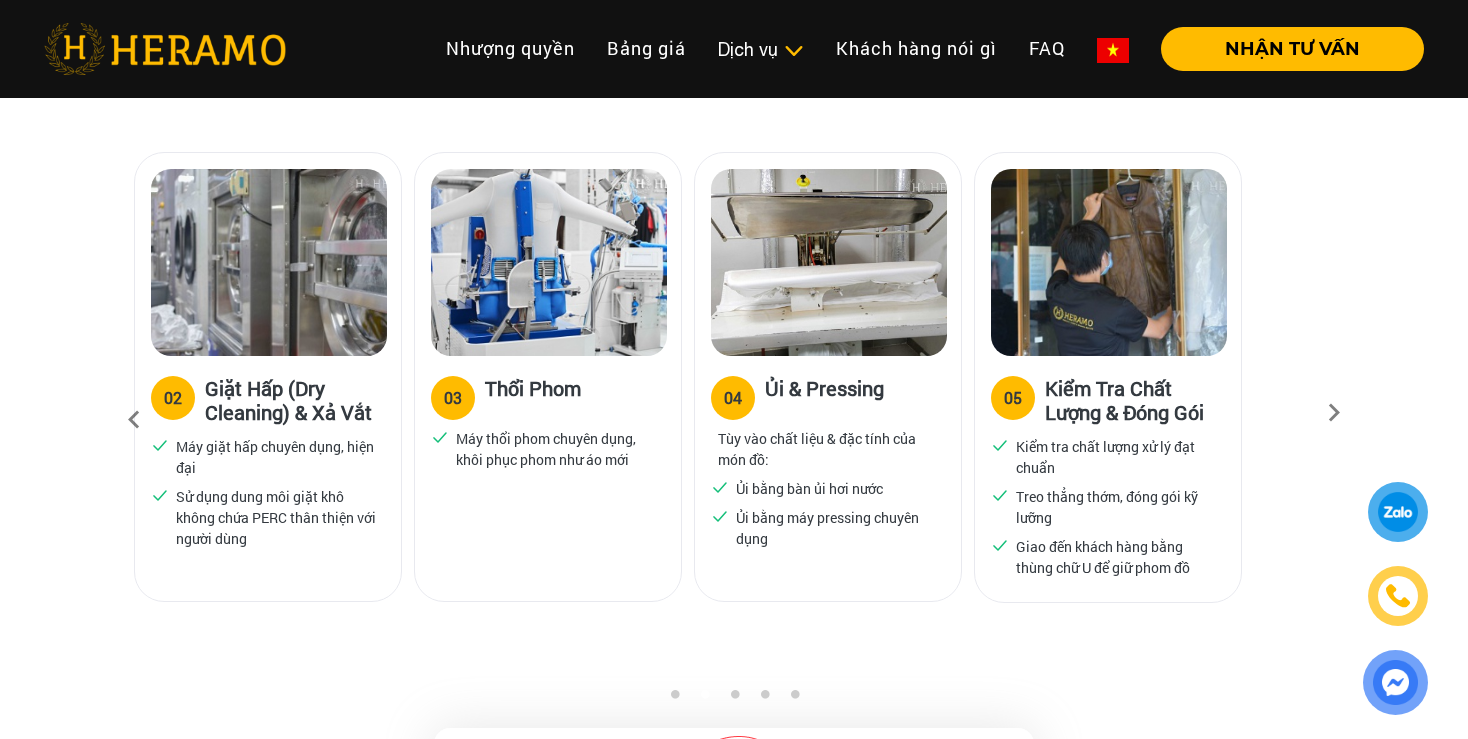 click at bounding box center [1334, 419] 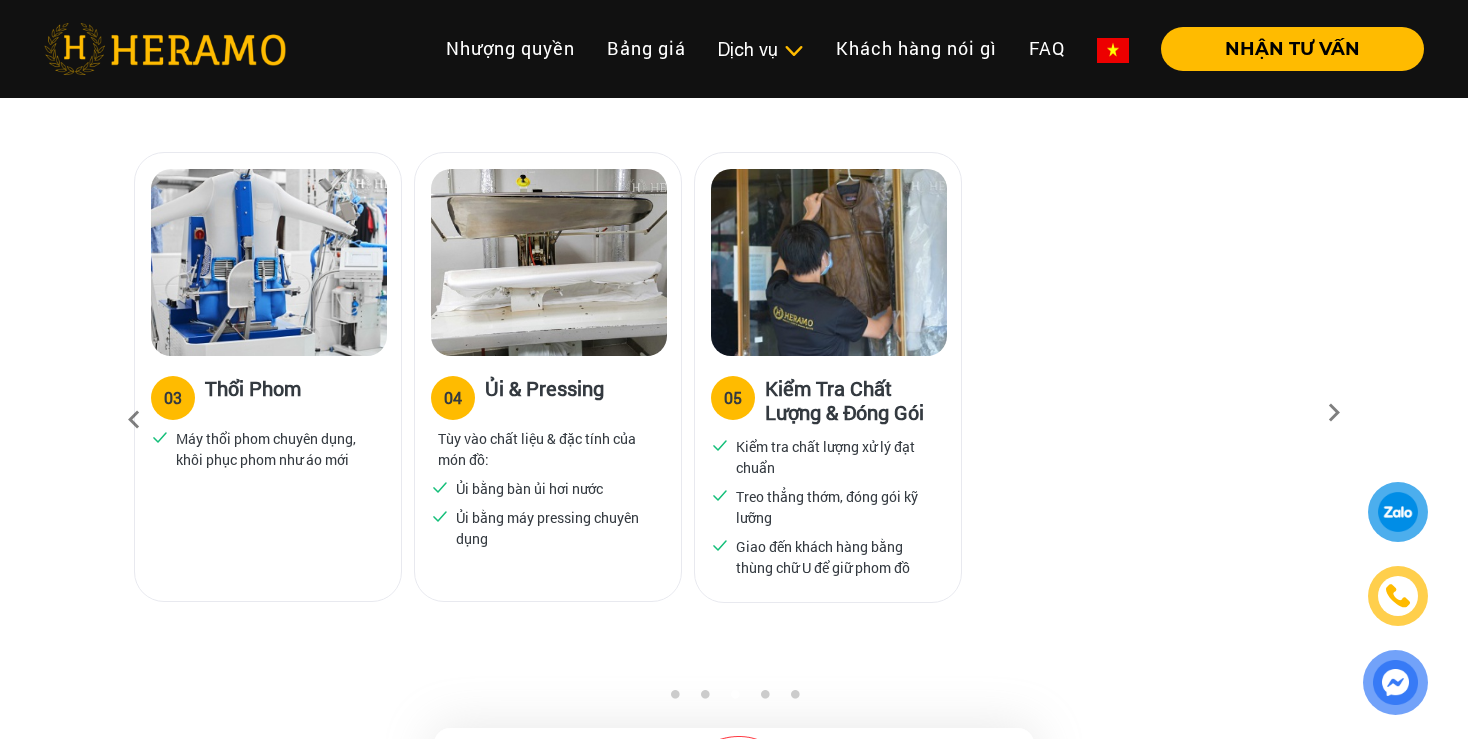 click at bounding box center [134, 420] 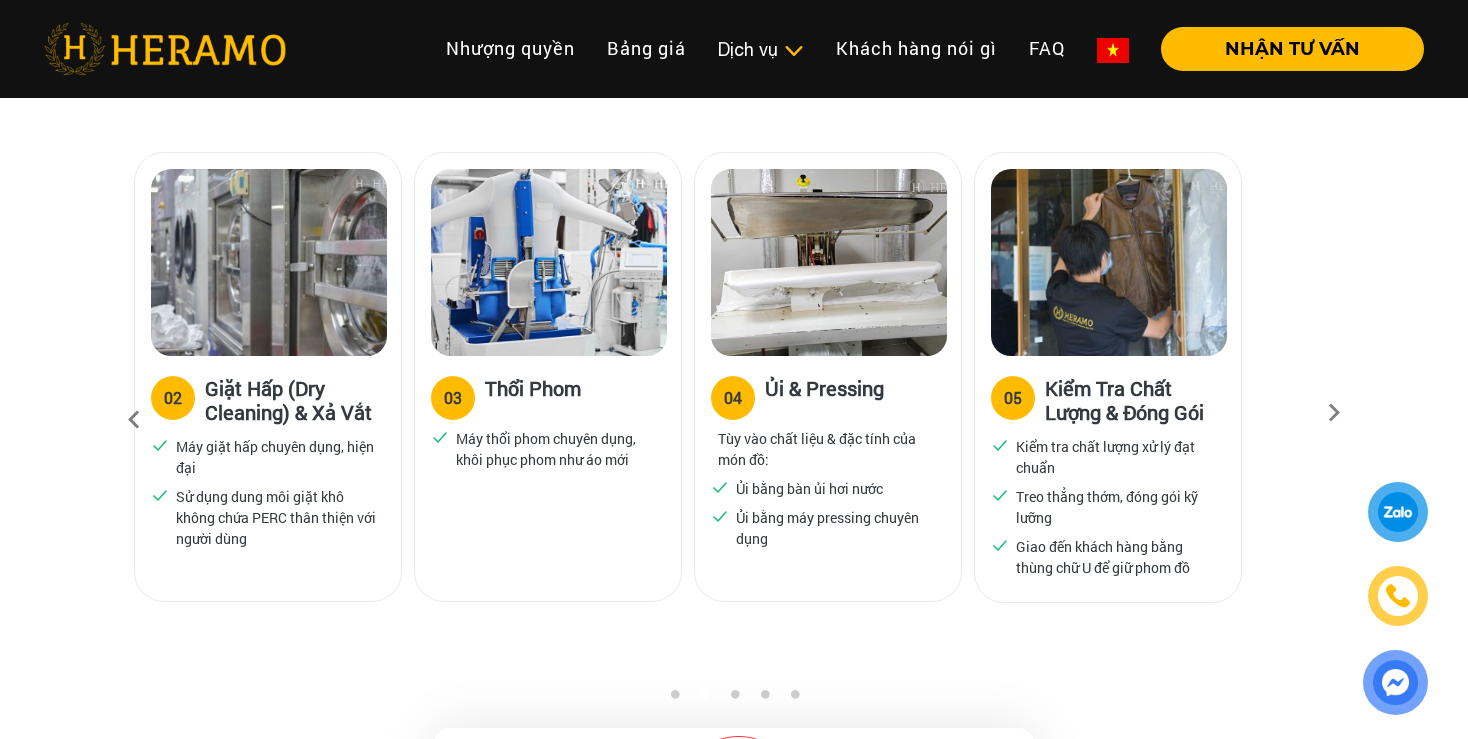 click at bounding box center [134, 420] 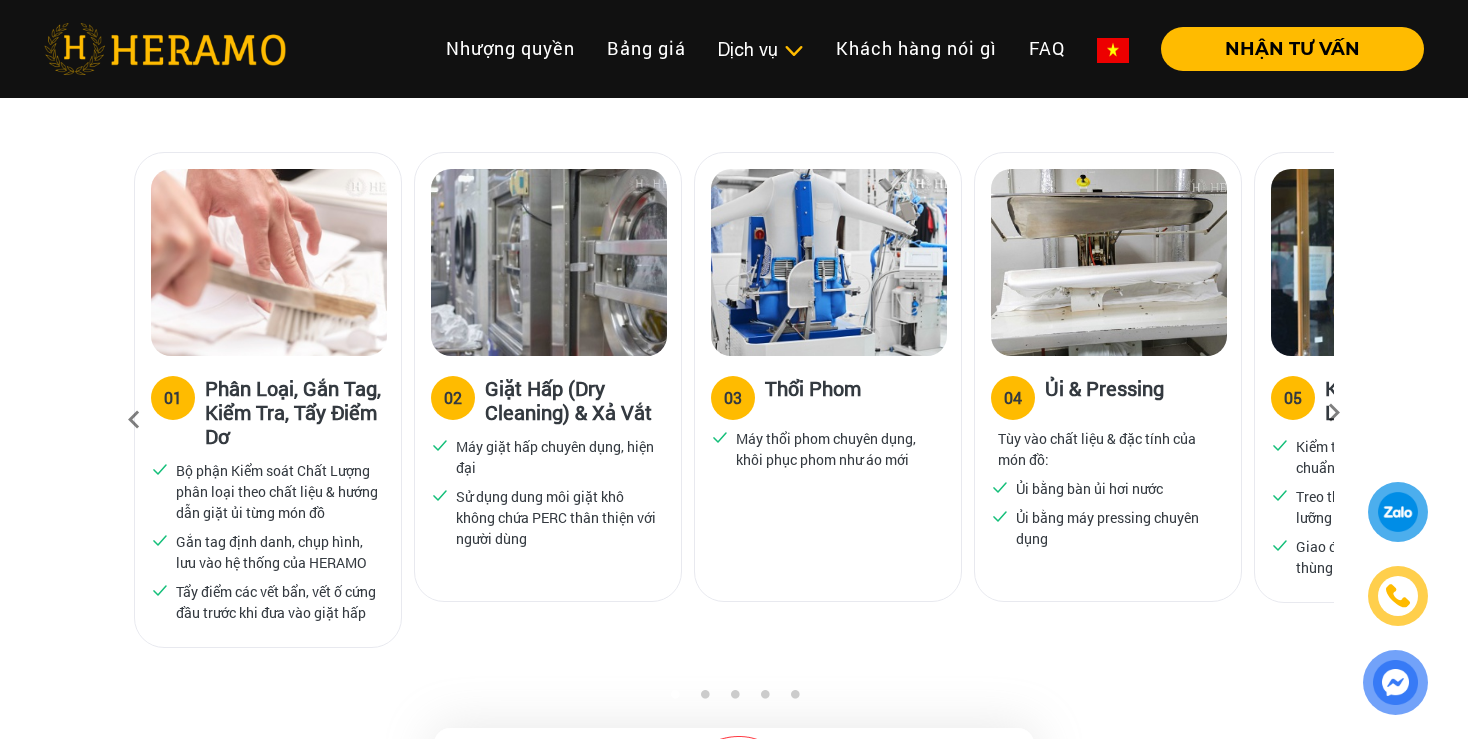 click at bounding box center (134, 420) 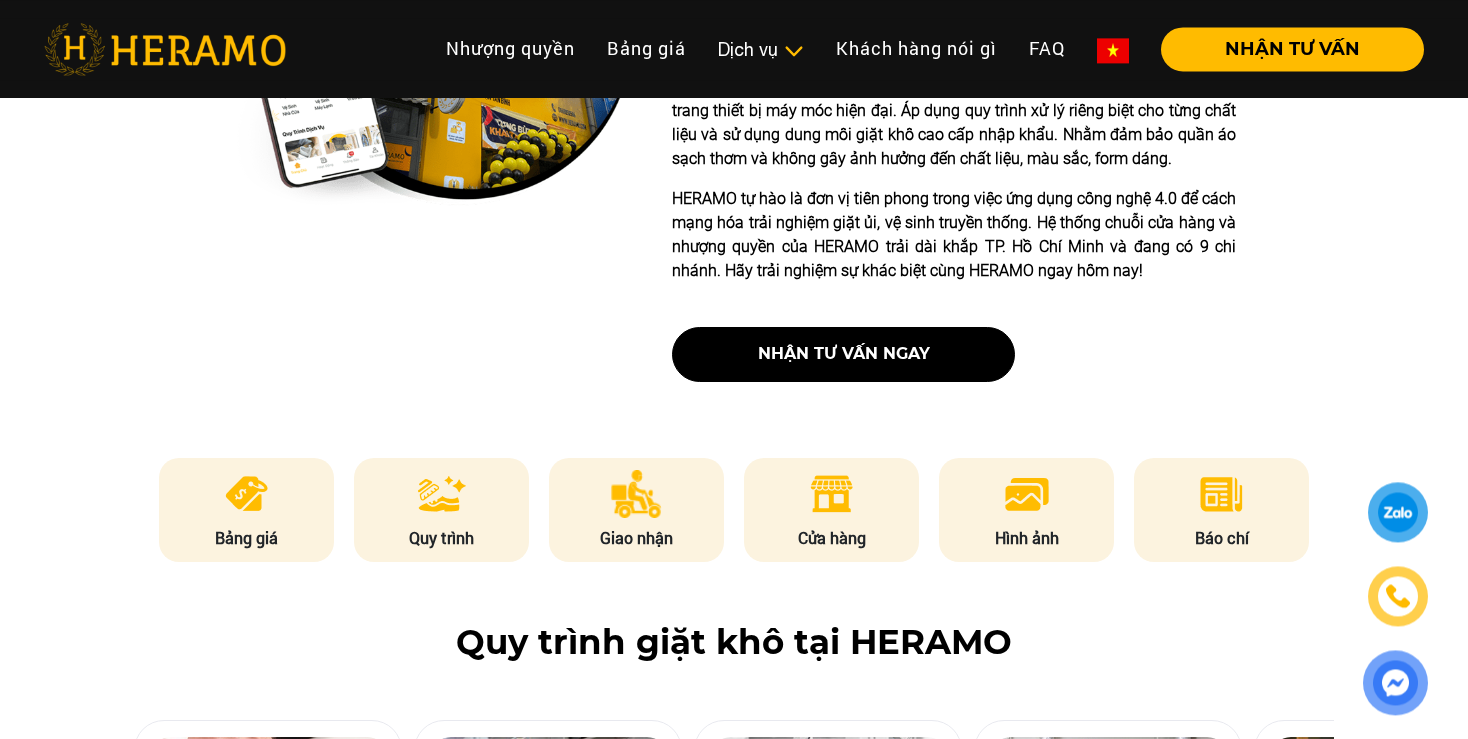 scroll, scrollTop: 739, scrollLeft: 0, axis: vertical 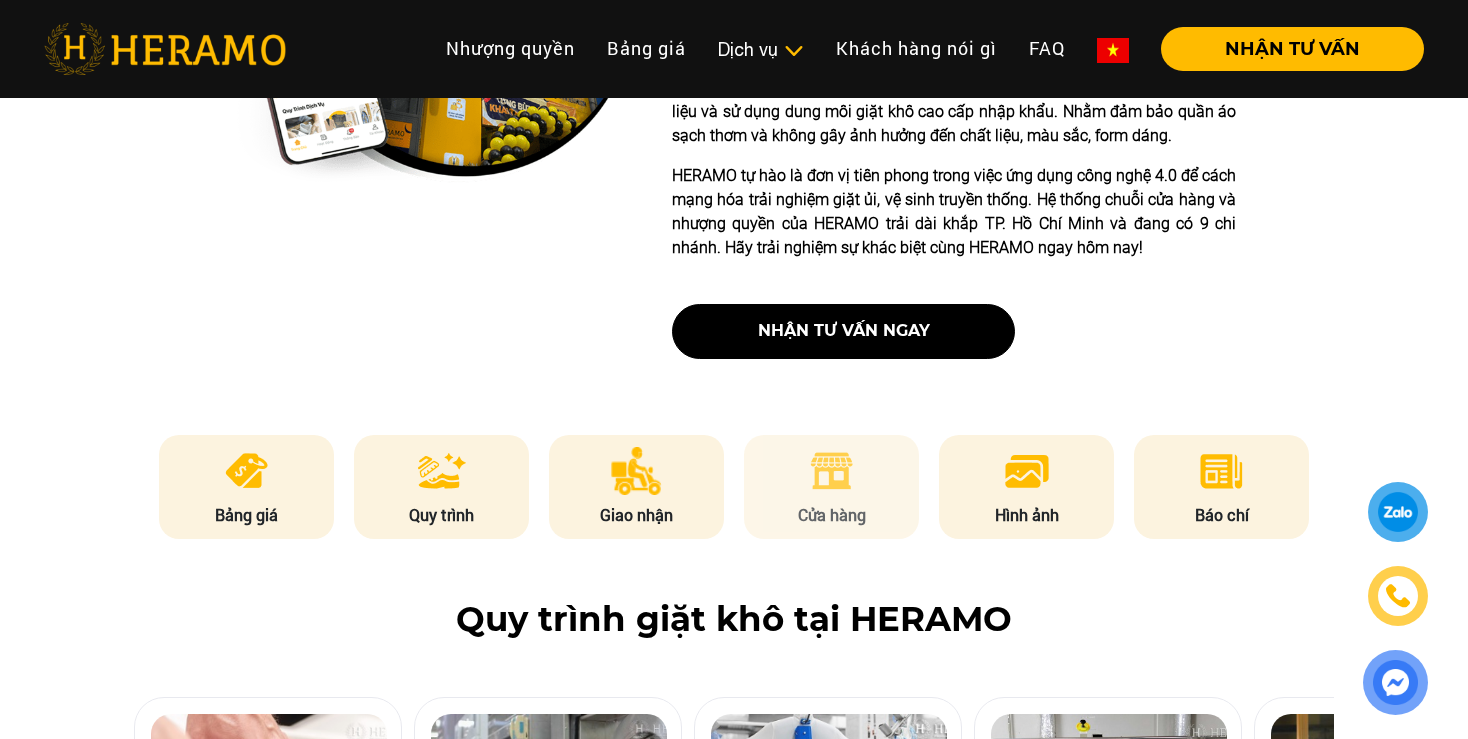 click at bounding box center [831, 471] 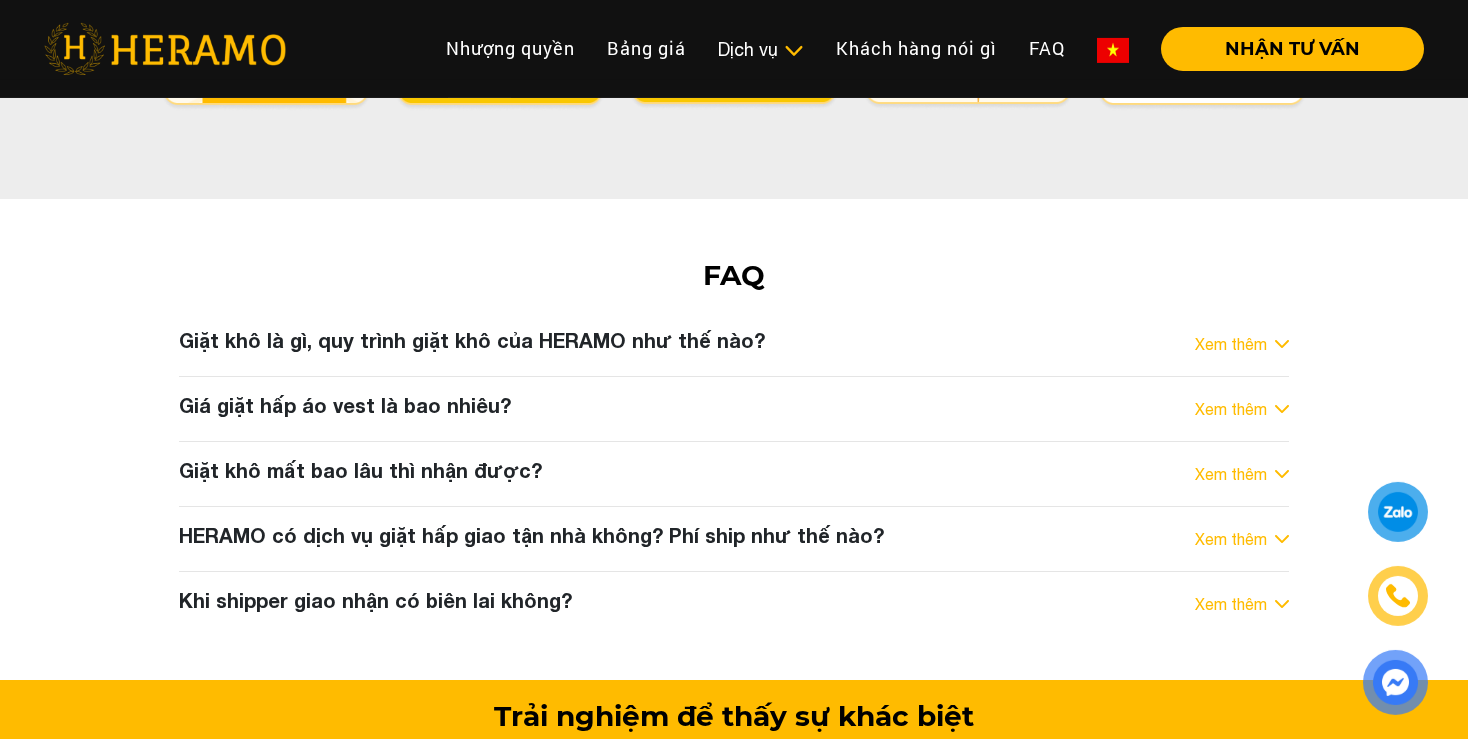scroll, scrollTop: 10175, scrollLeft: 0, axis: vertical 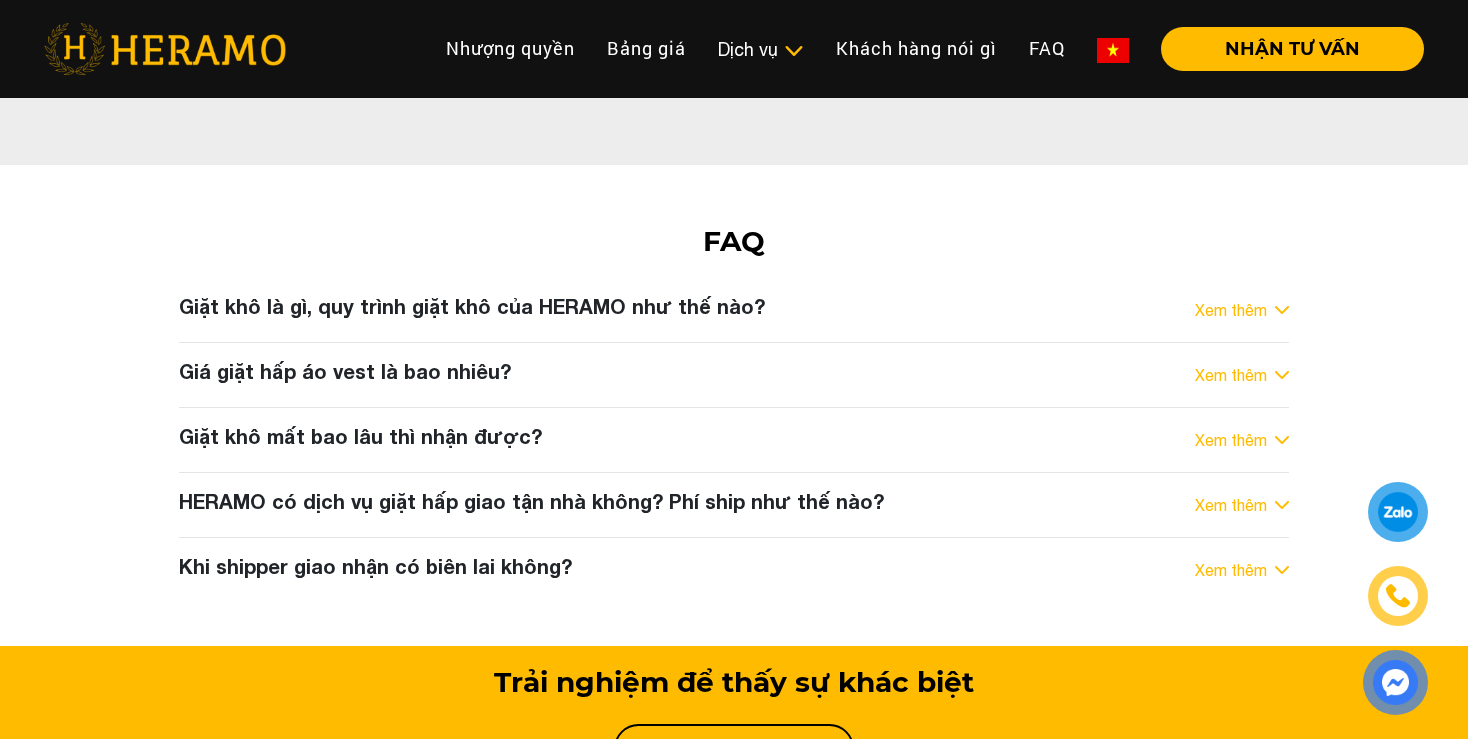 click on "Xem thêm" at bounding box center [1242, 310] 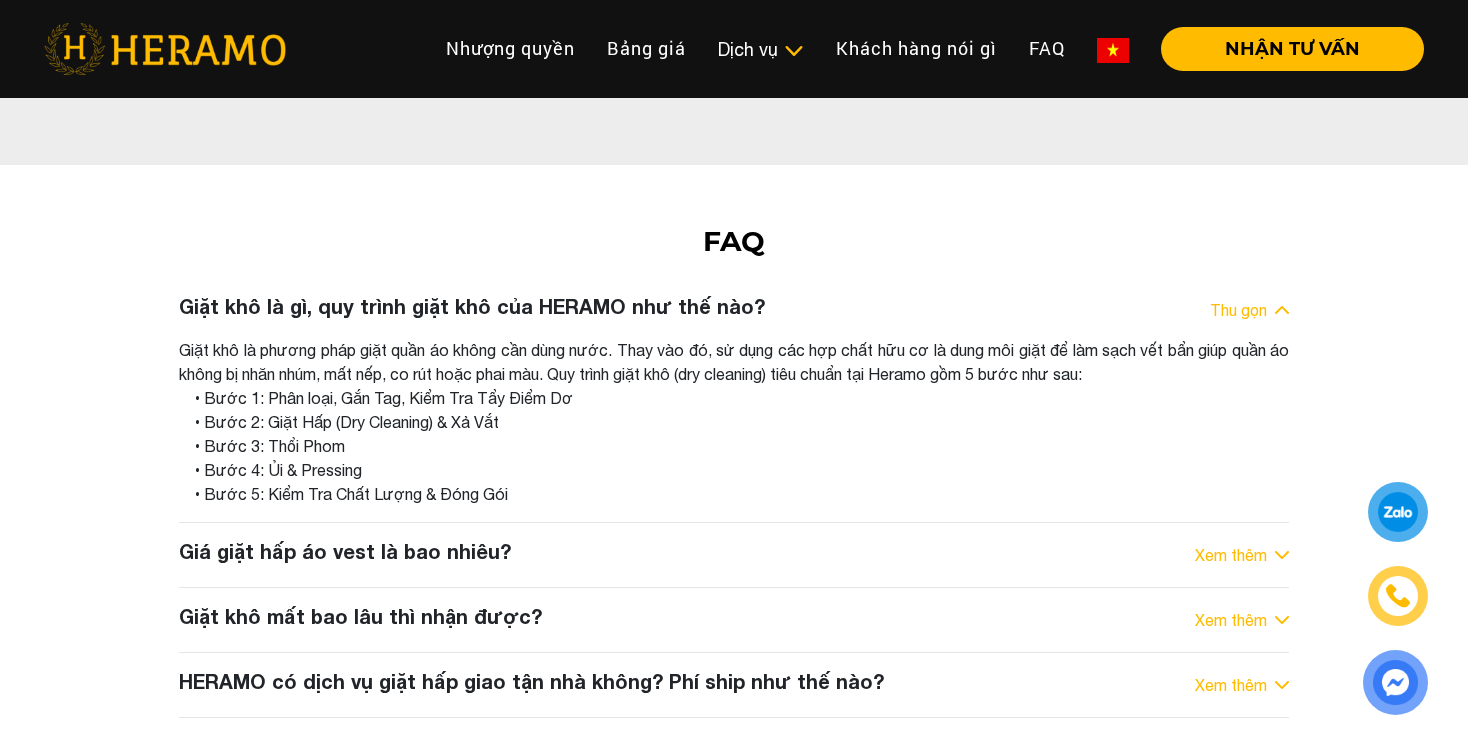 click on "Xem thêm" at bounding box center [1231, 555] 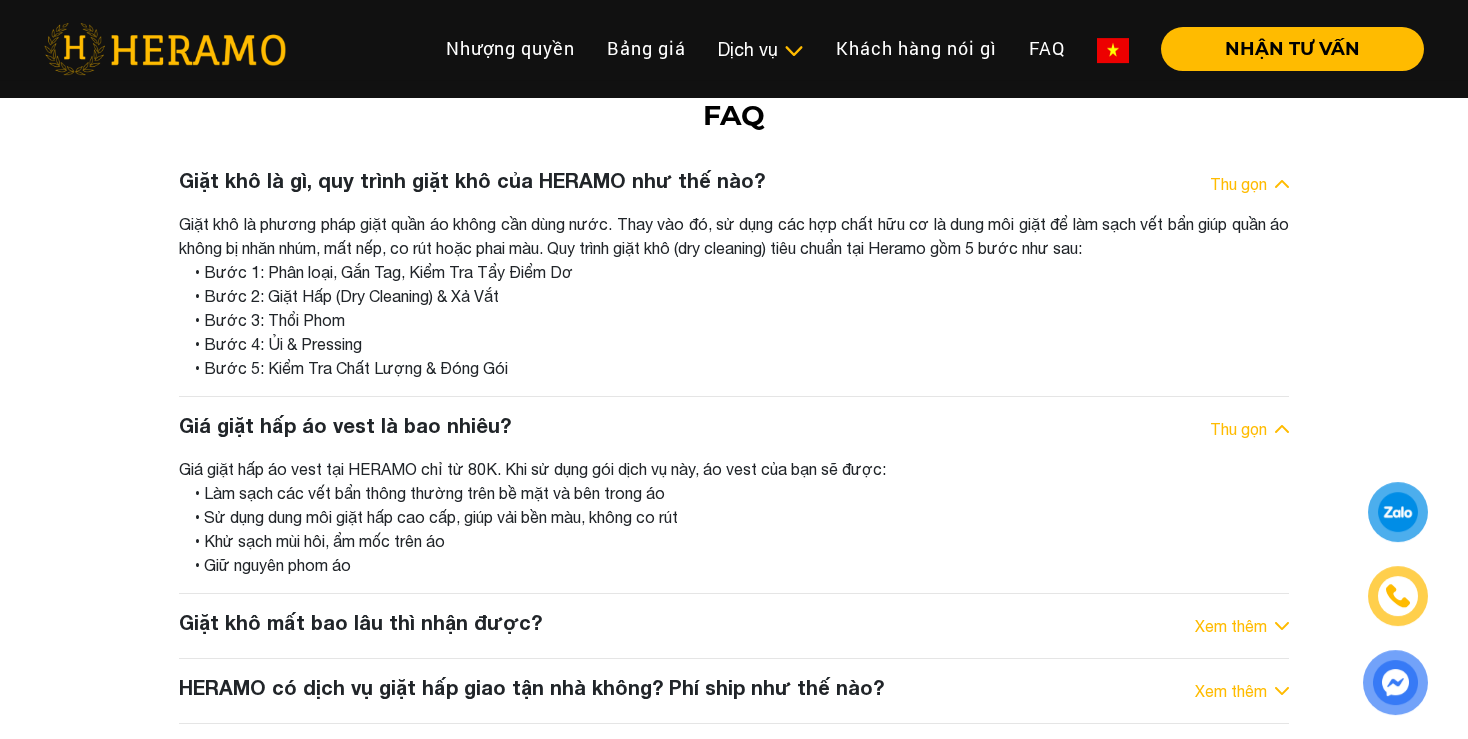 scroll, scrollTop: 10386, scrollLeft: 0, axis: vertical 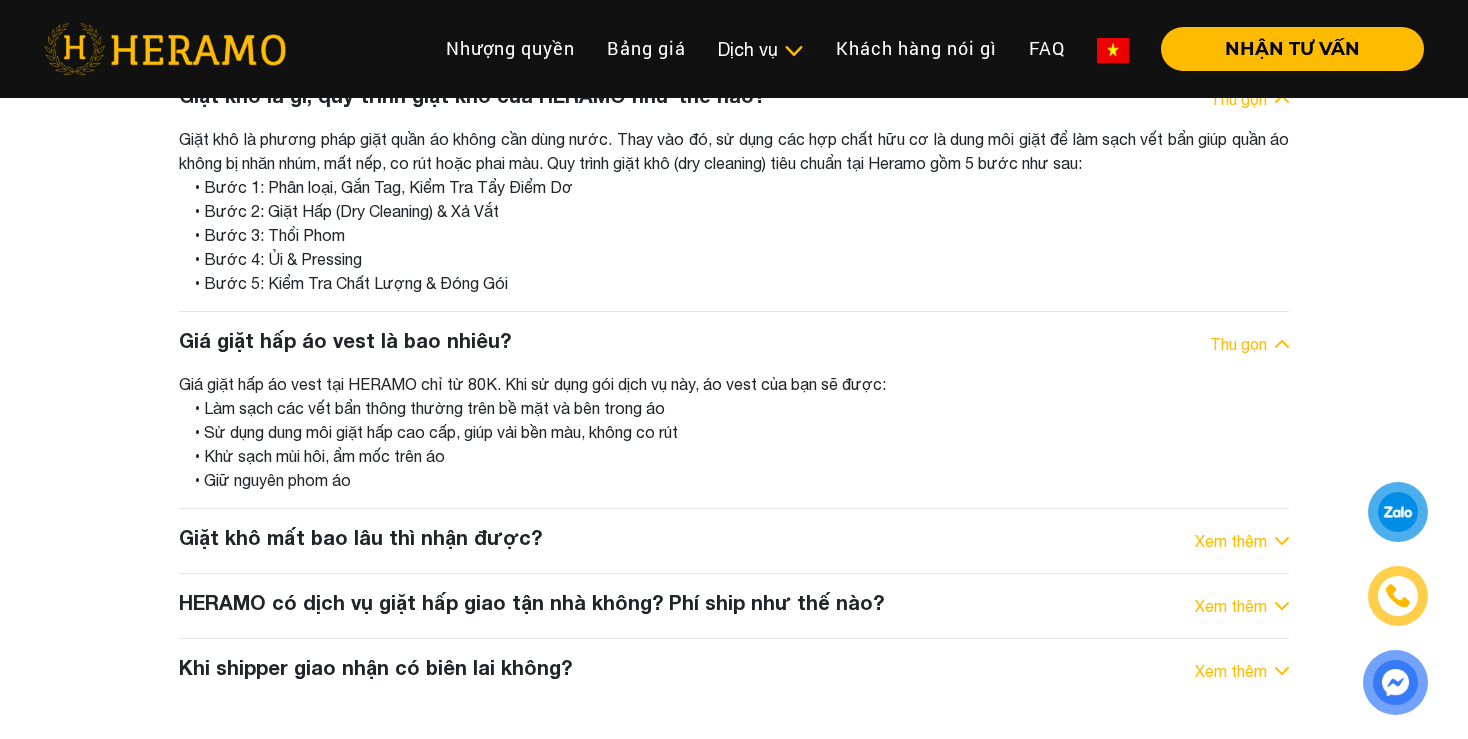 click on "Xem thêm" at bounding box center (1231, 541) 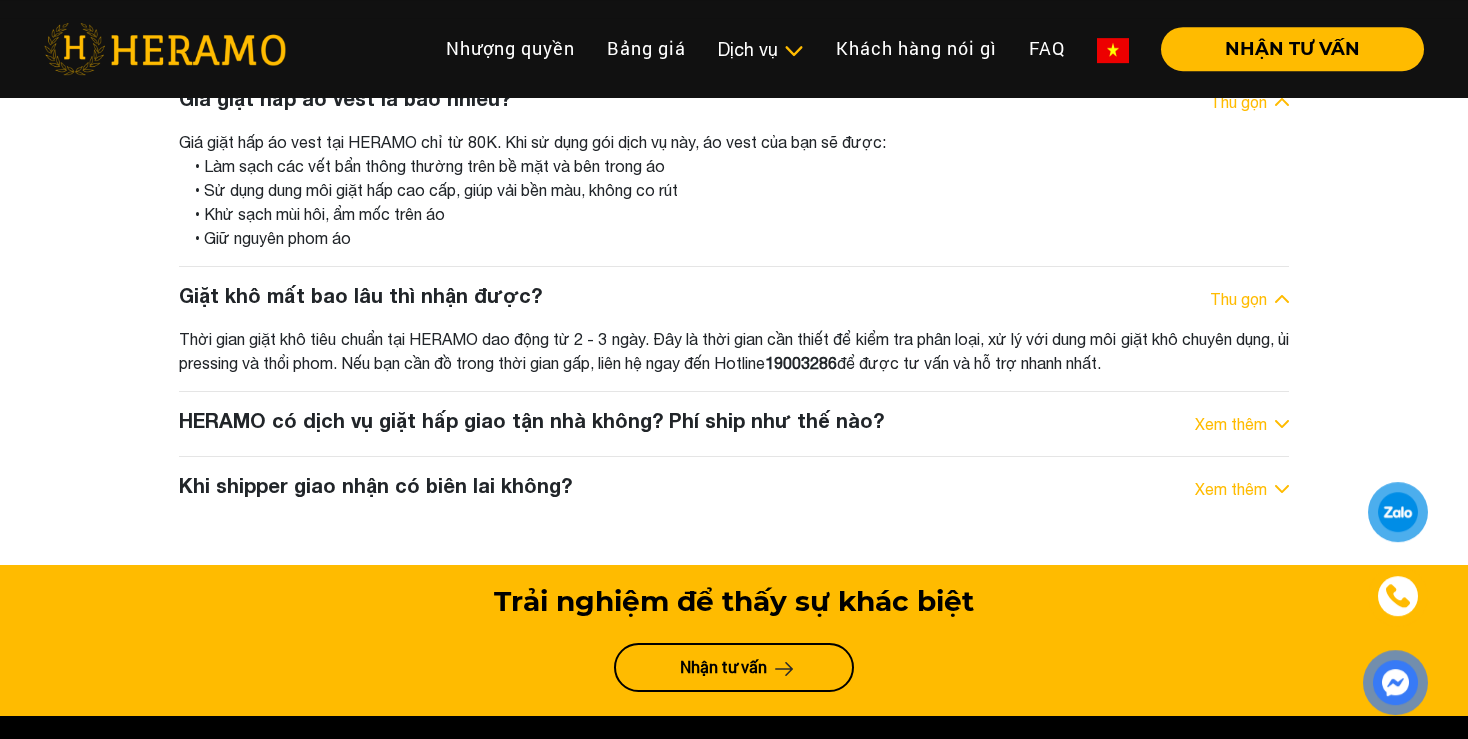 scroll, scrollTop: 10597, scrollLeft: 0, axis: vertical 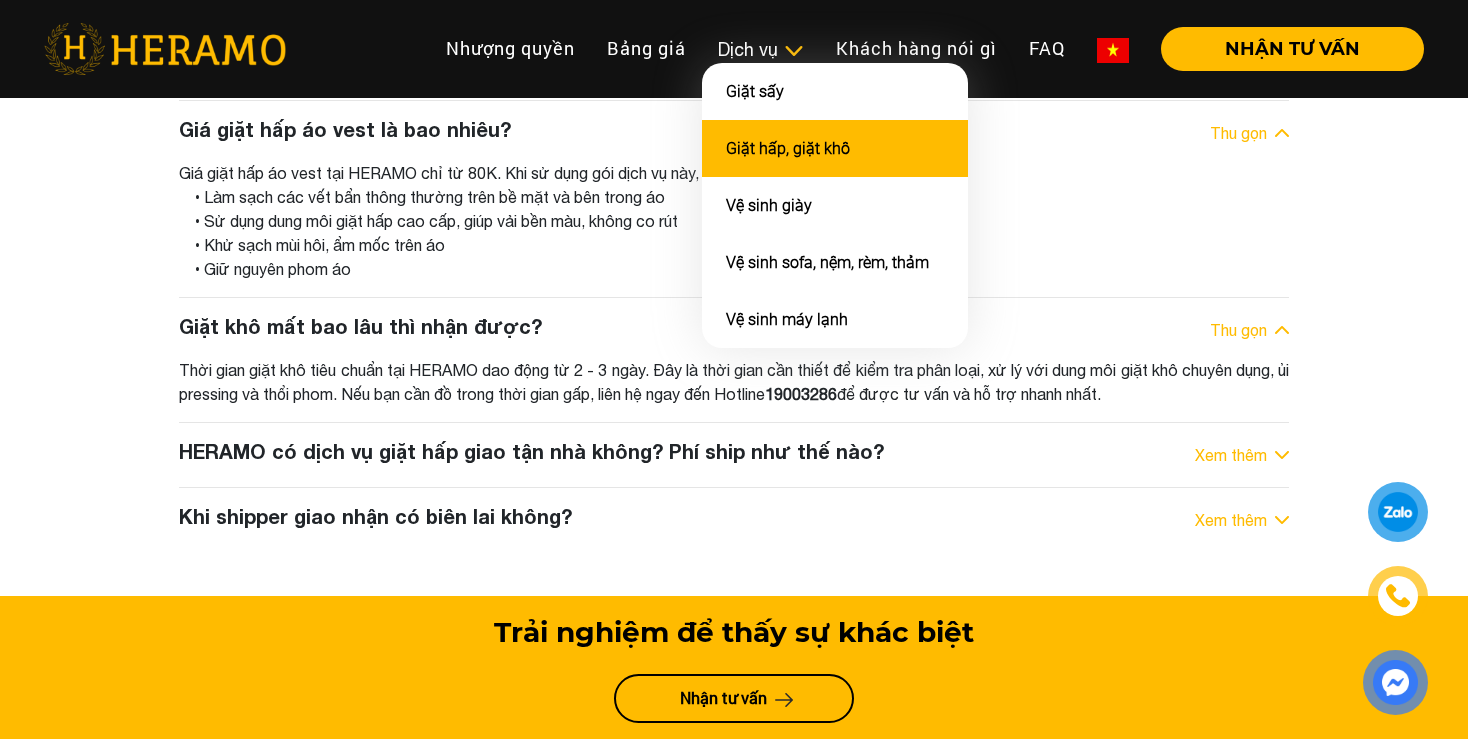 click on "Giặt hấp, giặt khô" at bounding box center (788, 148) 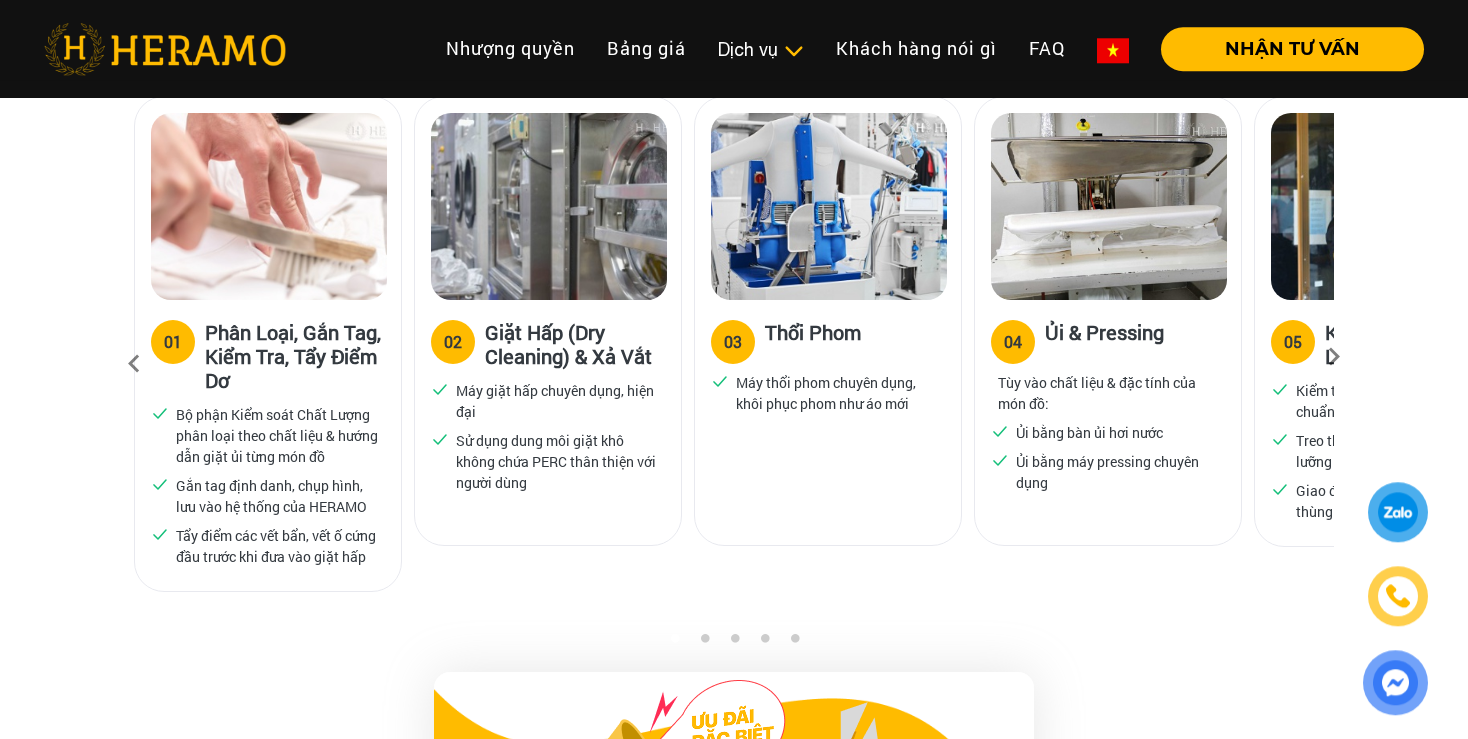 scroll, scrollTop: 1073, scrollLeft: 0, axis: vertical 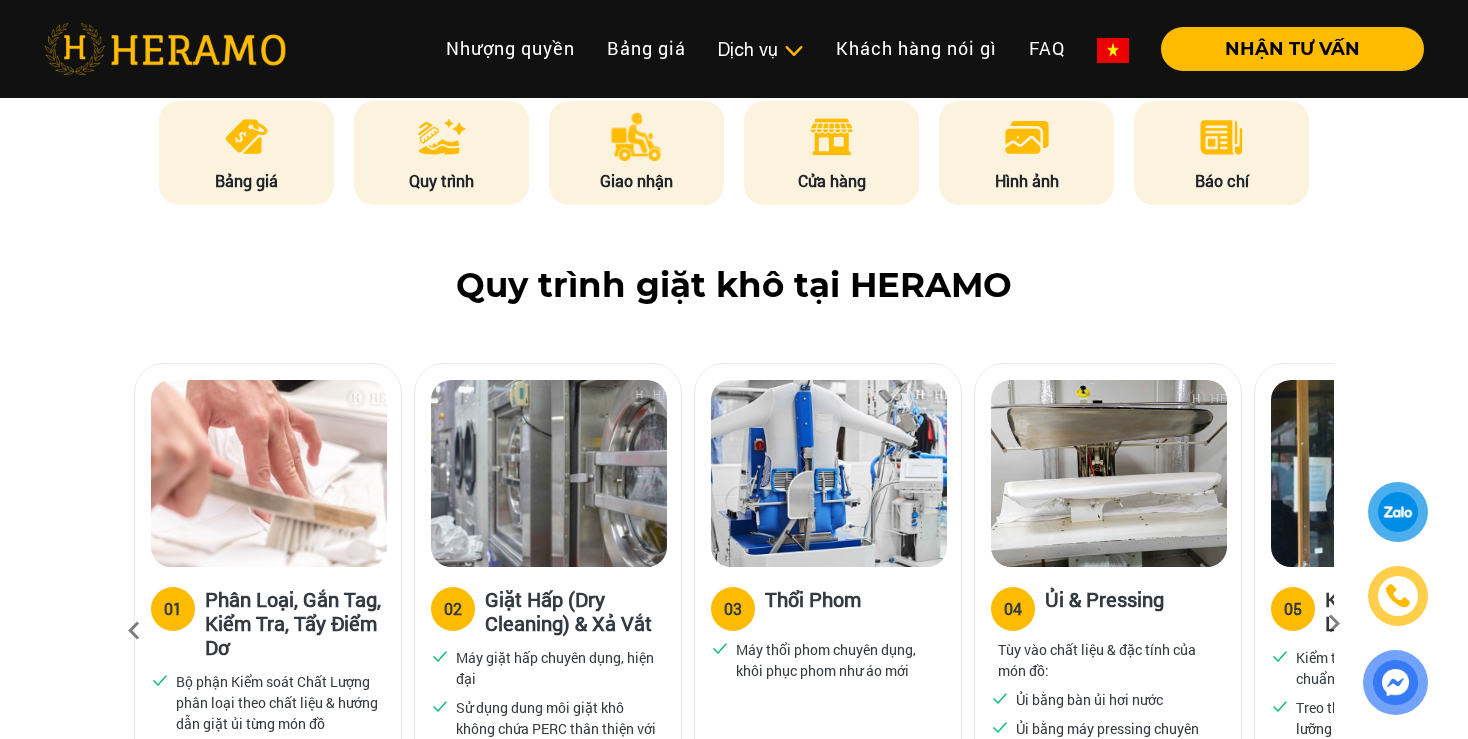 click on "Quy trình giặt khô tại HERAMO" at bounding box center [734, 285] 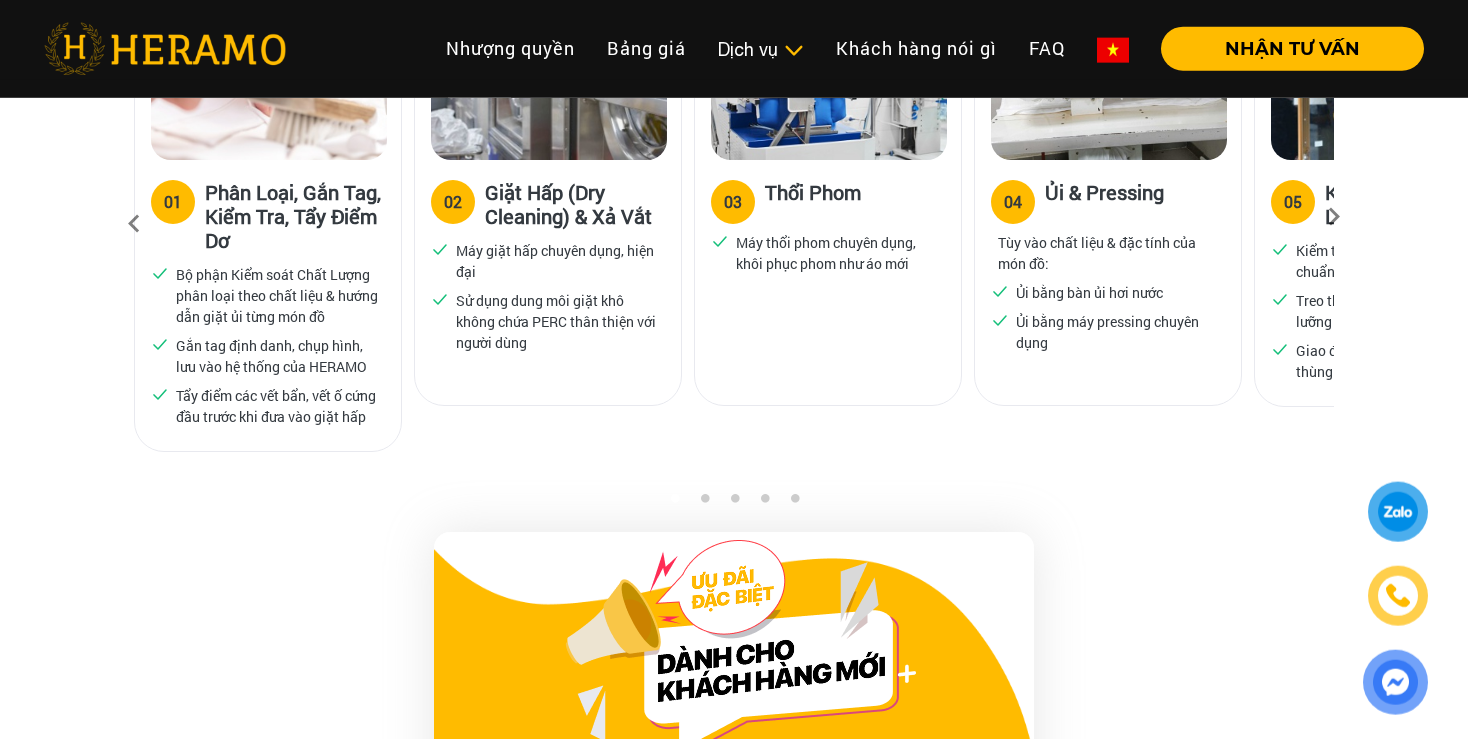 scroll, scrollTop: 1496, scrollLeft: 0, axis: vertical 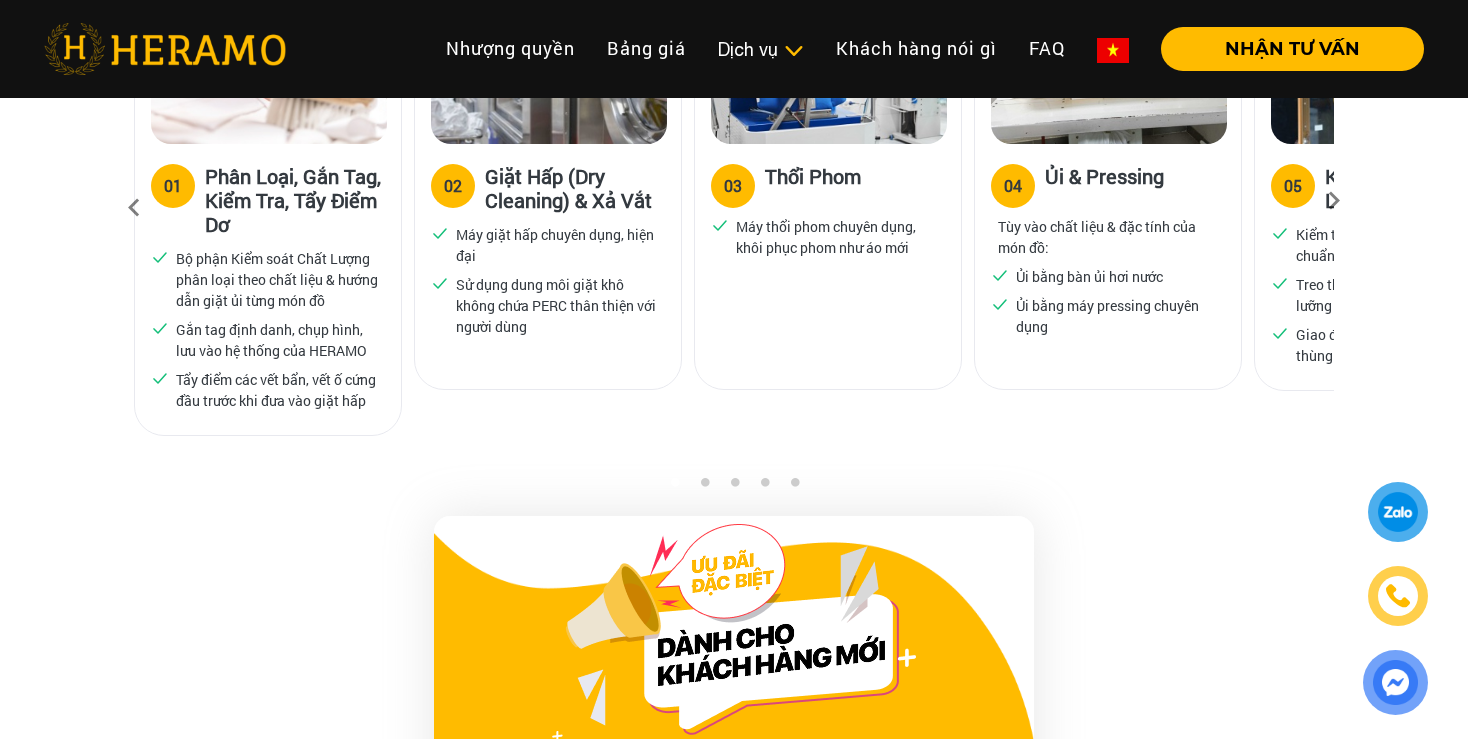 click at bounding box center [1334, 207] 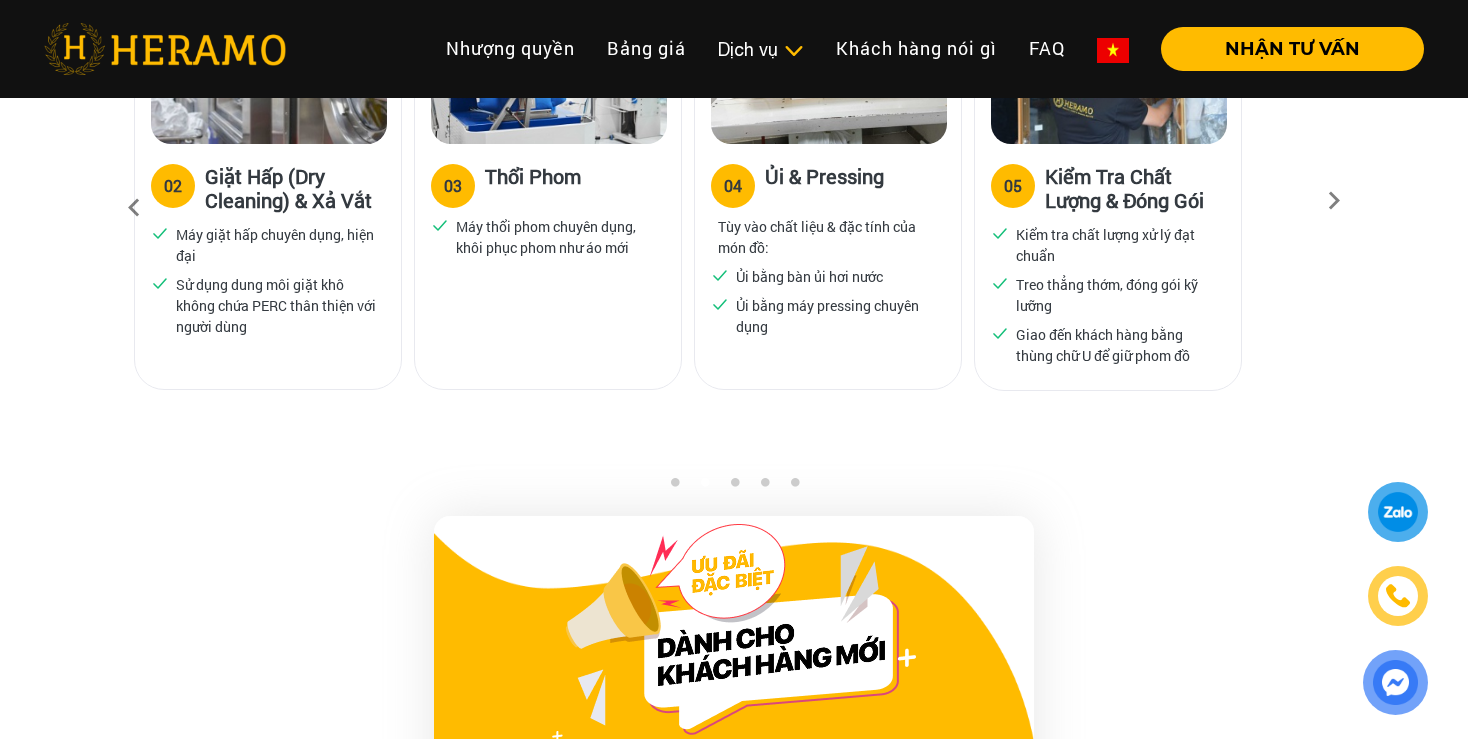 click at bounding box center [1334, 207] 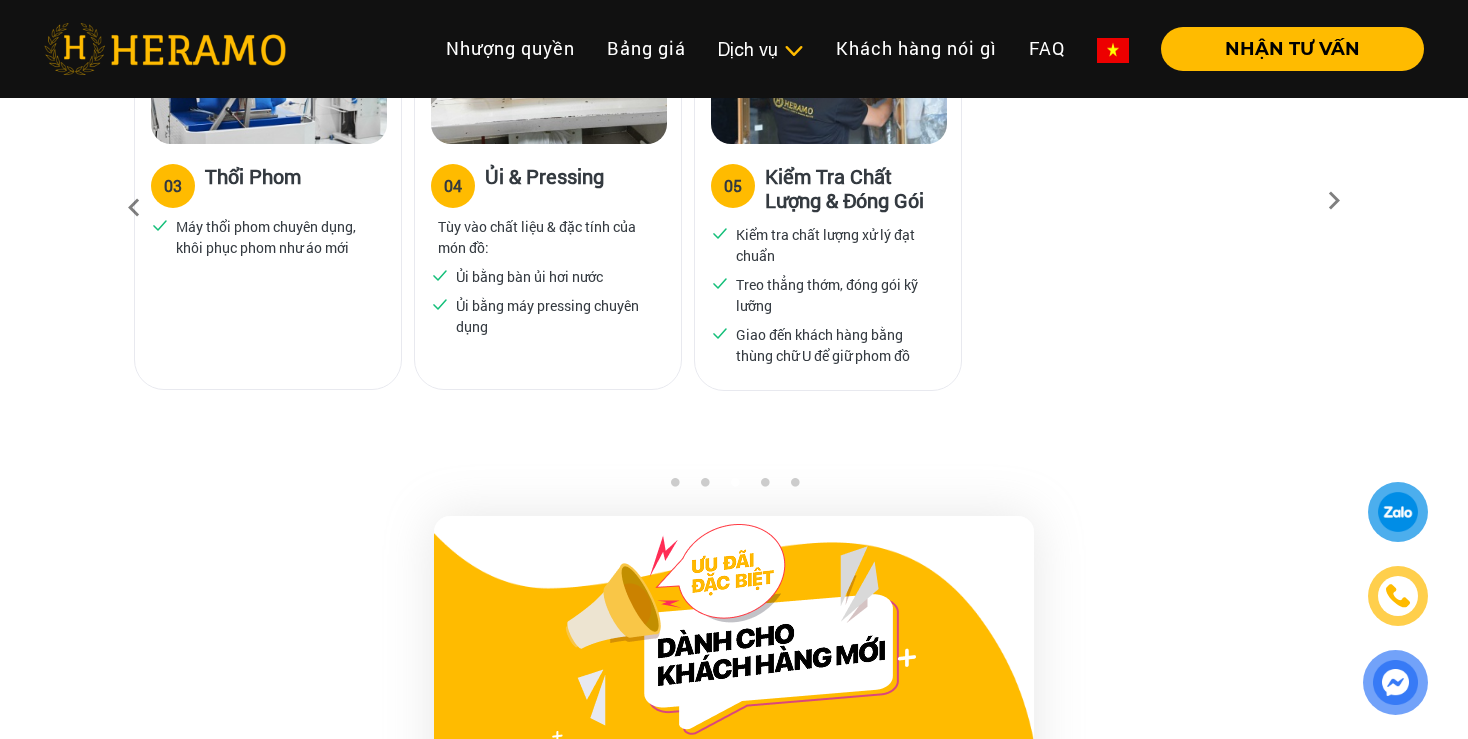 click at bounding box center (1334, 207) 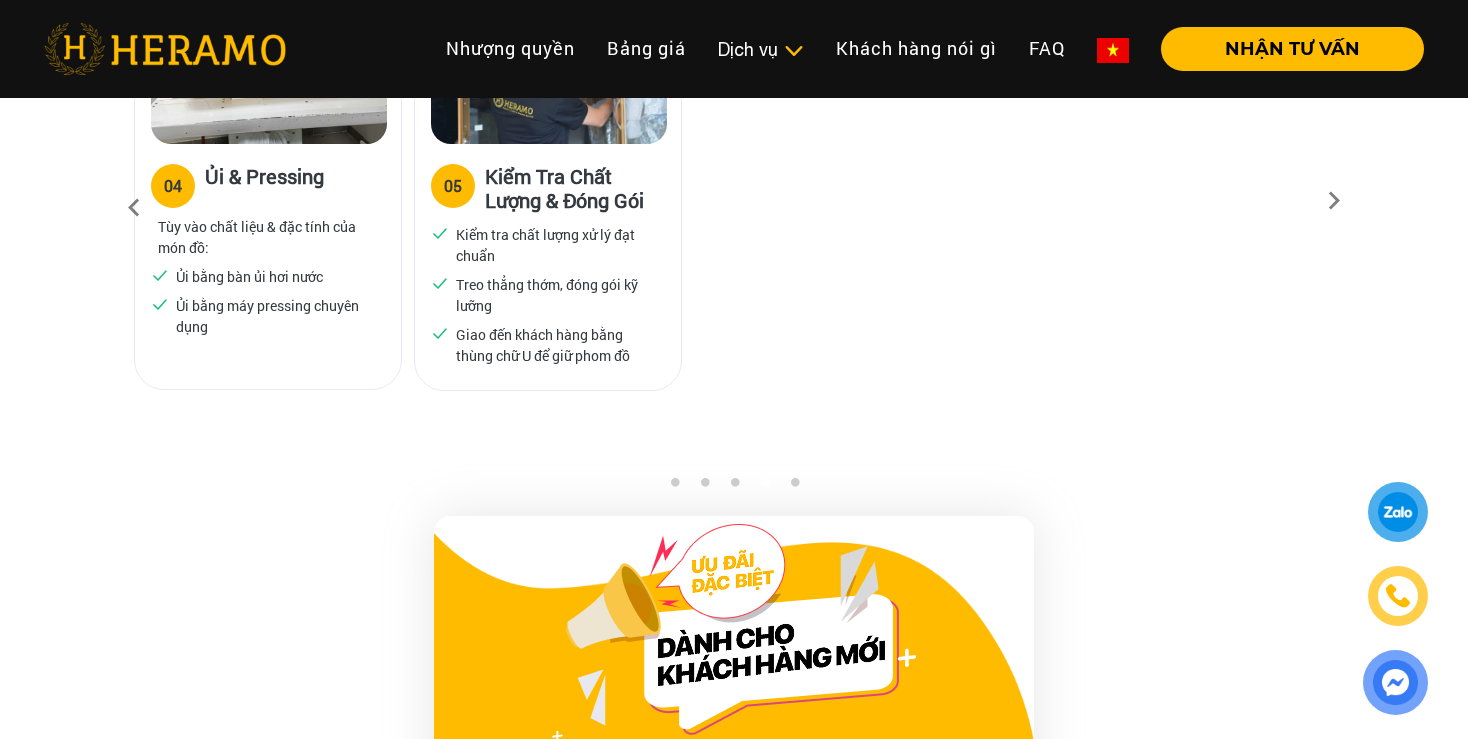 click at bounding box center [134, 208] 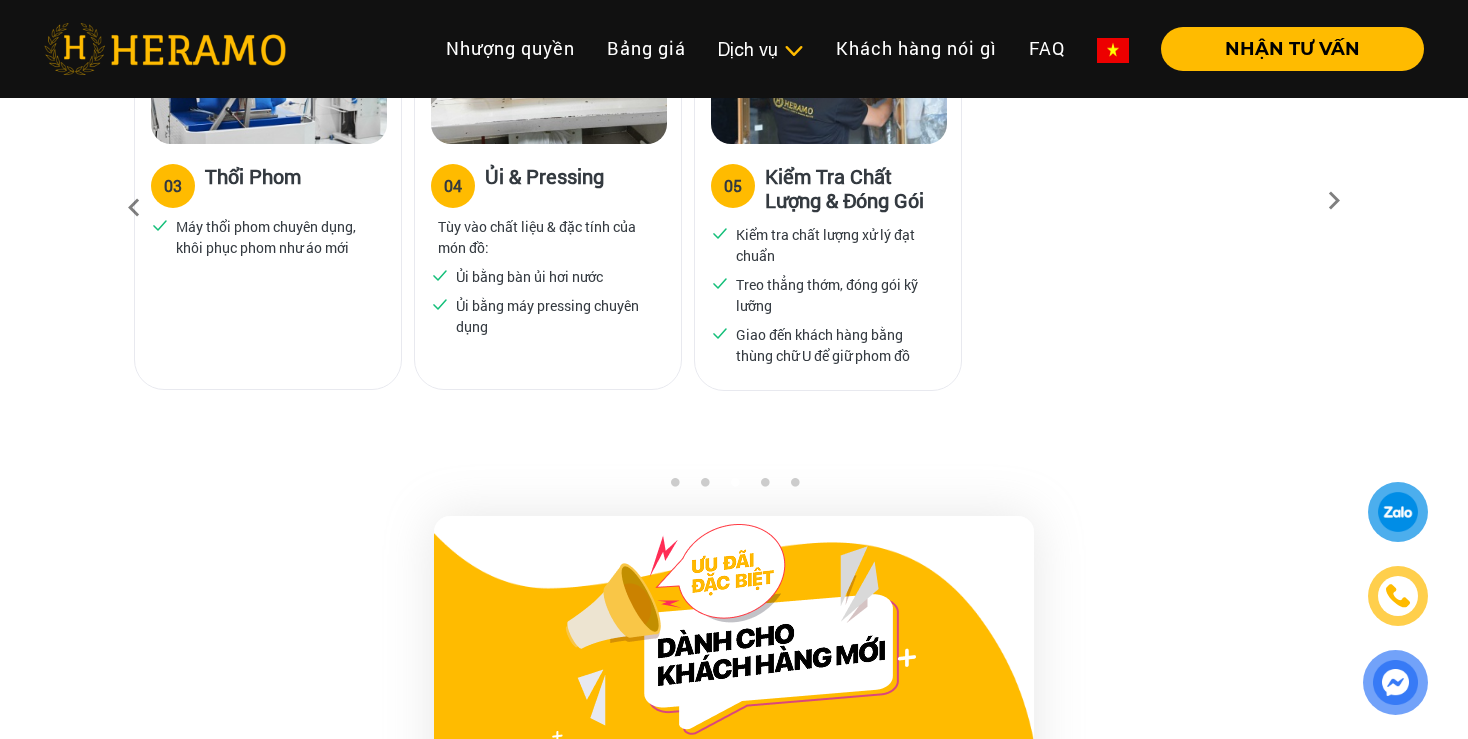click at bounding box center [134, 208] 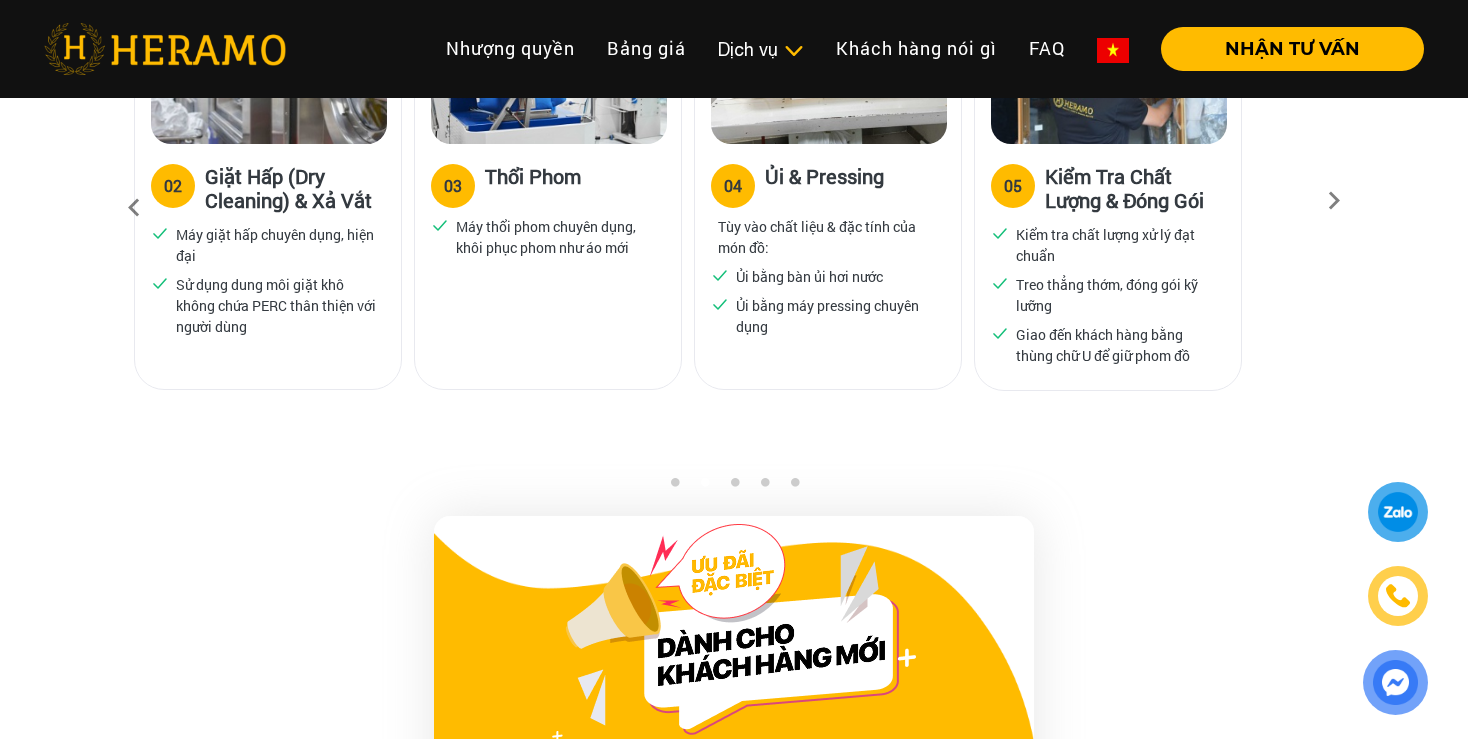 click at bounding box center [134, 208] 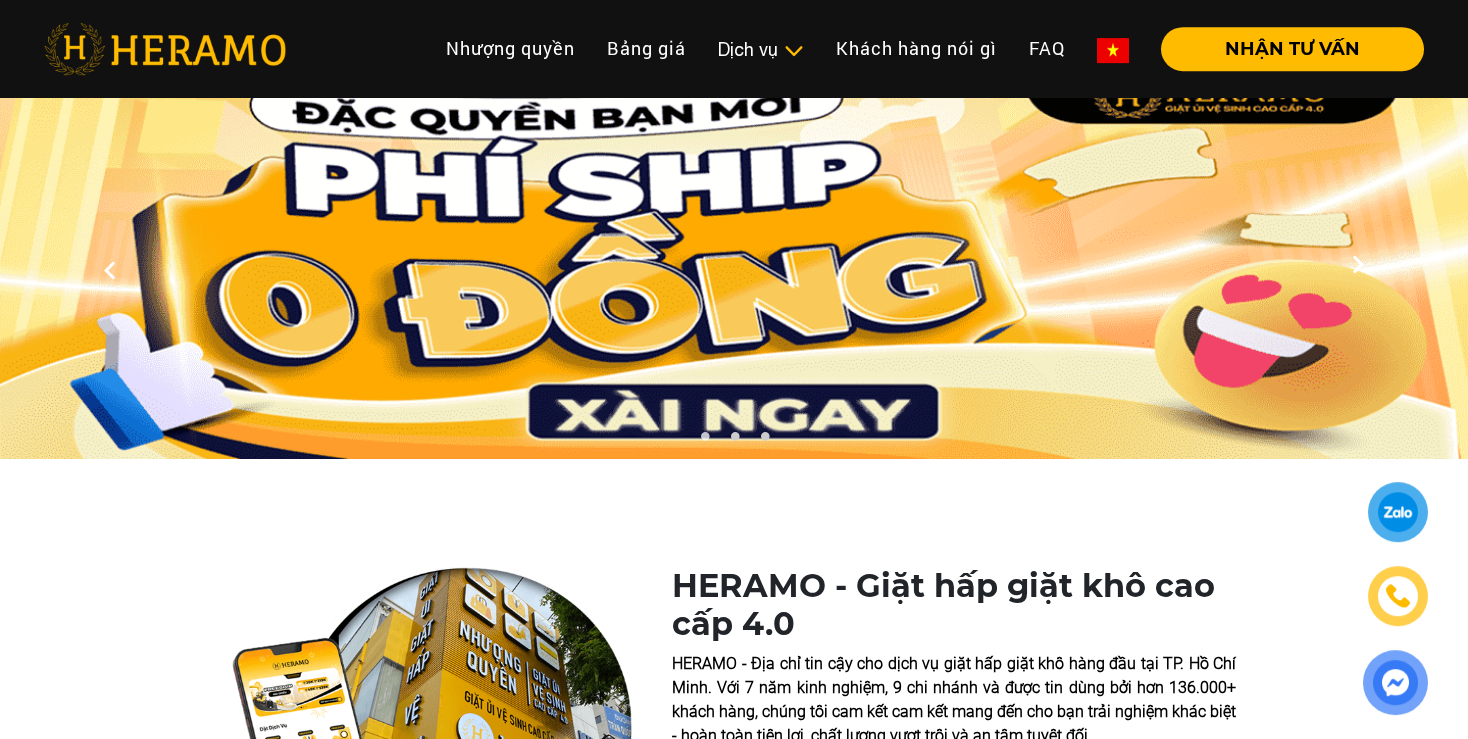 scroll, scrollTop: 0, scrollLeft: 0, axis: both 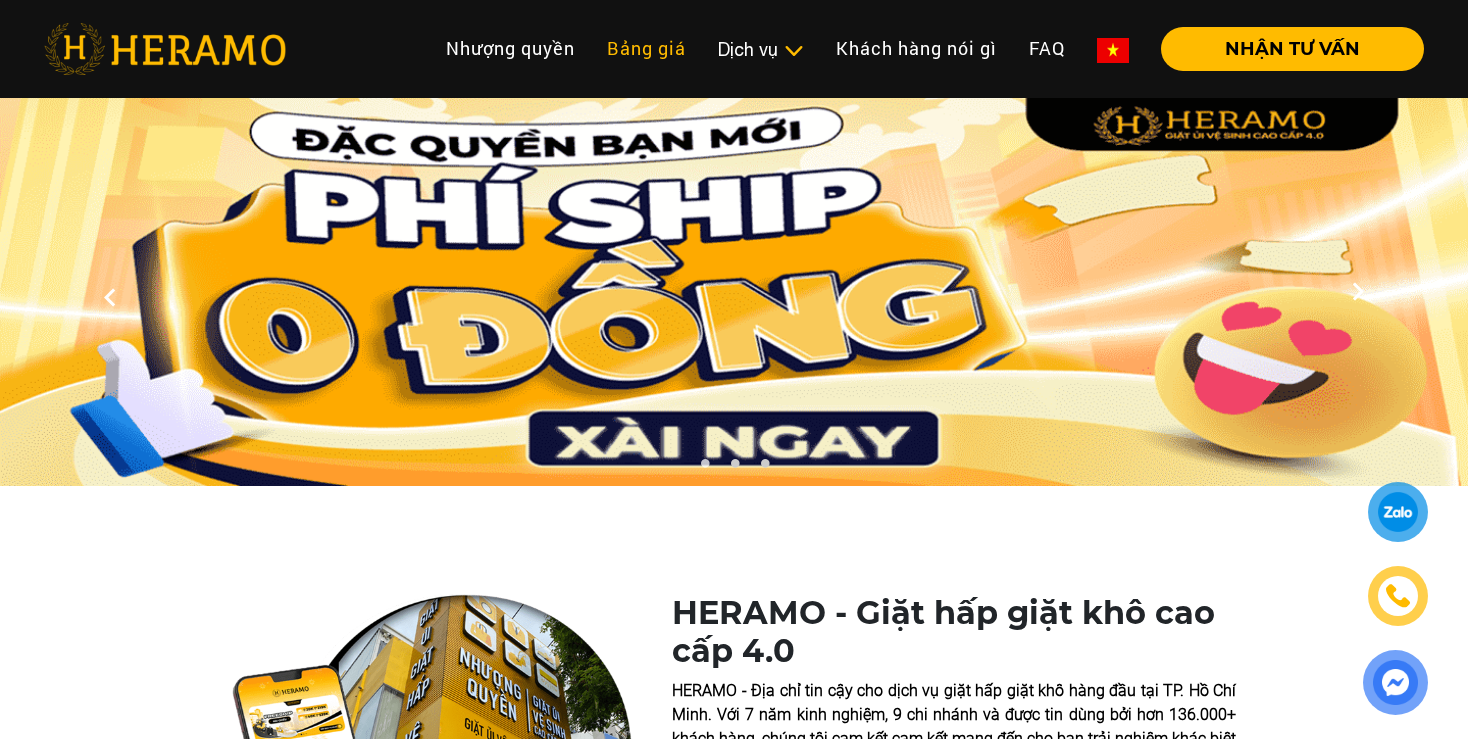 click on "Bảng giá" at bounding box center [646, 48] 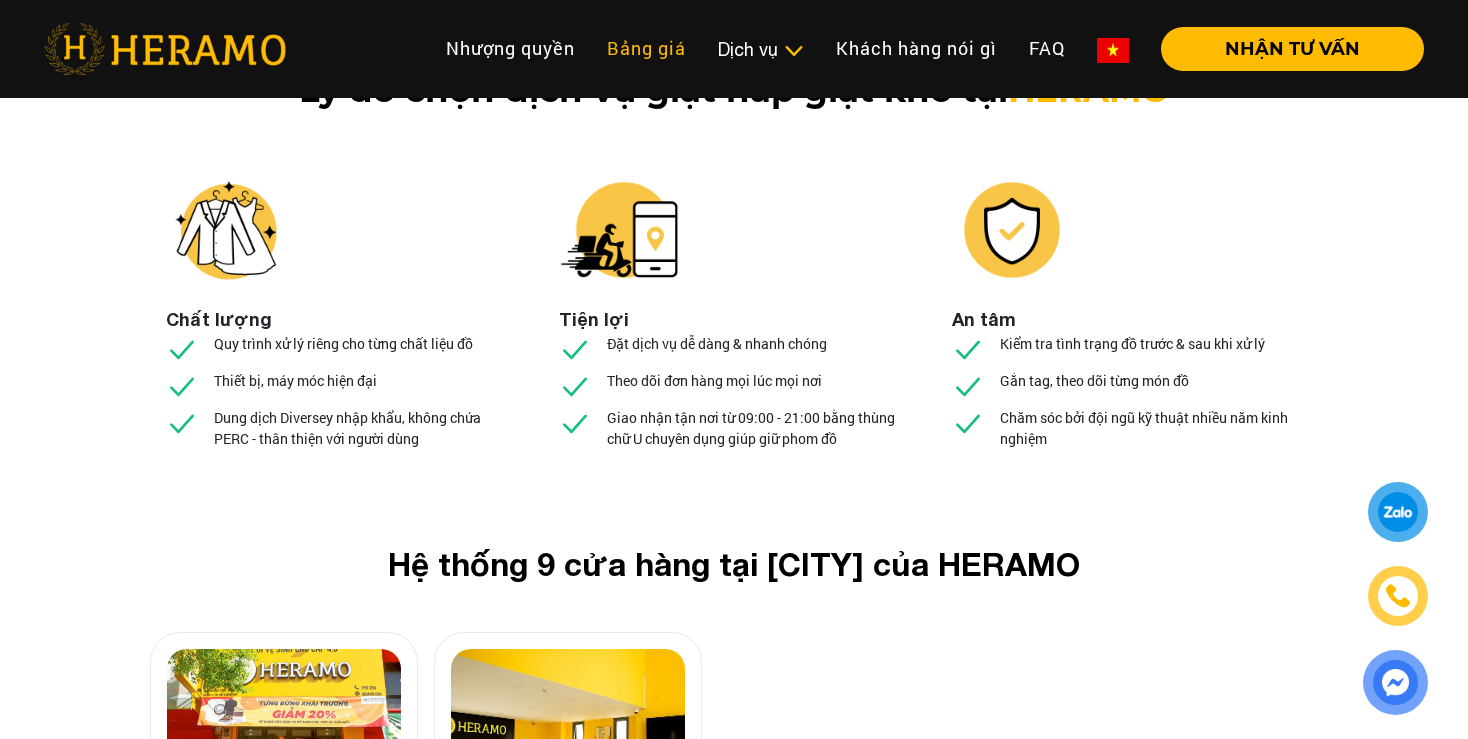 scroll, scrollTop: 7541, scrollLeft: 0, axis: vertical 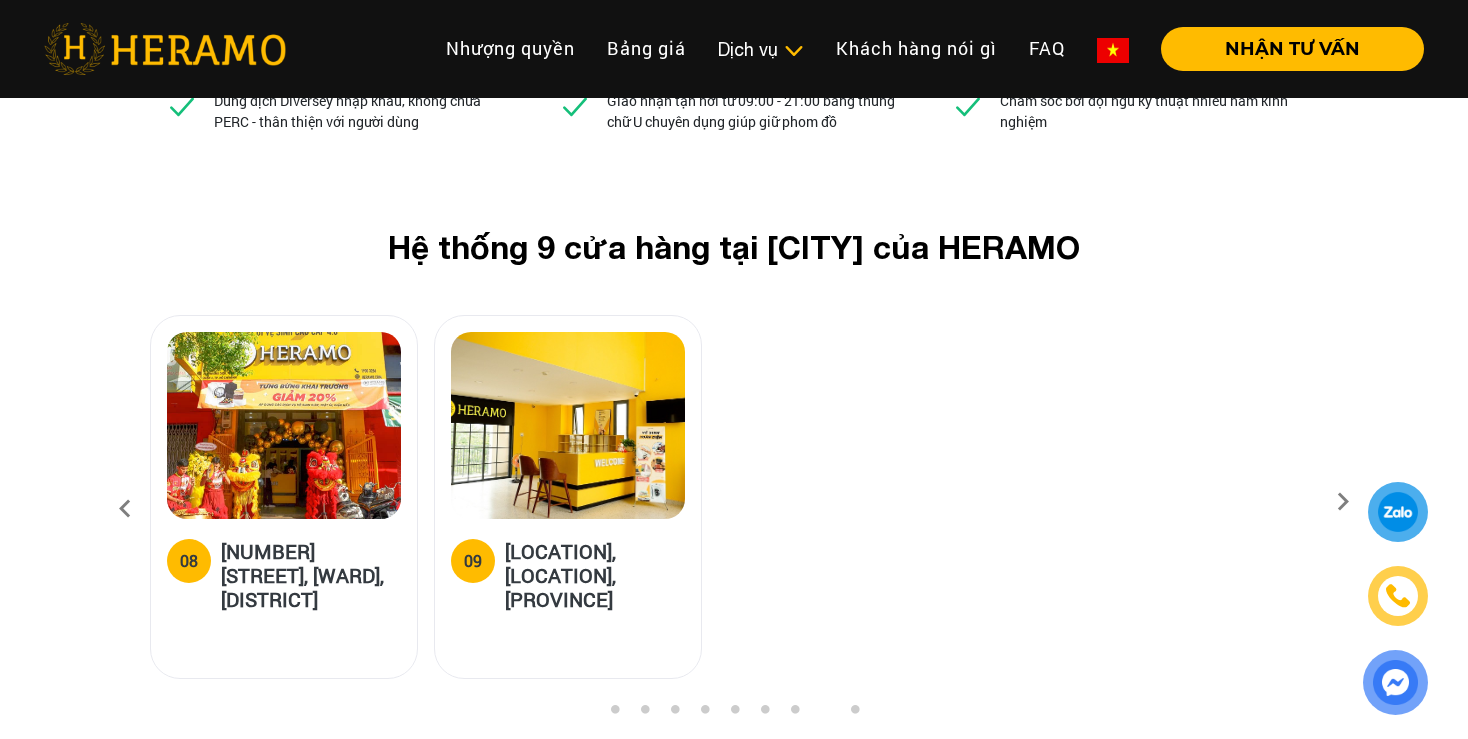 click at bounding box center (125, 509) 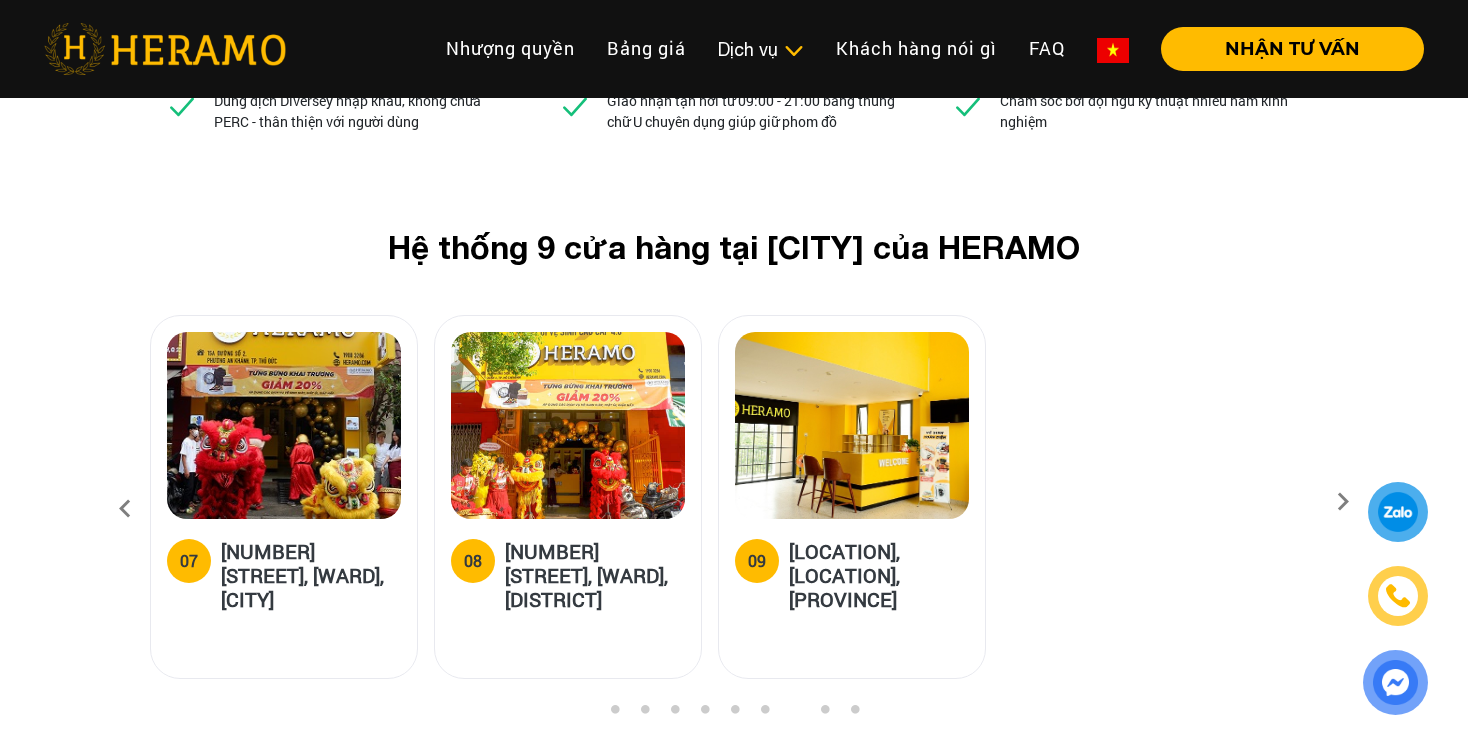 click at bounding box center [125, 509] 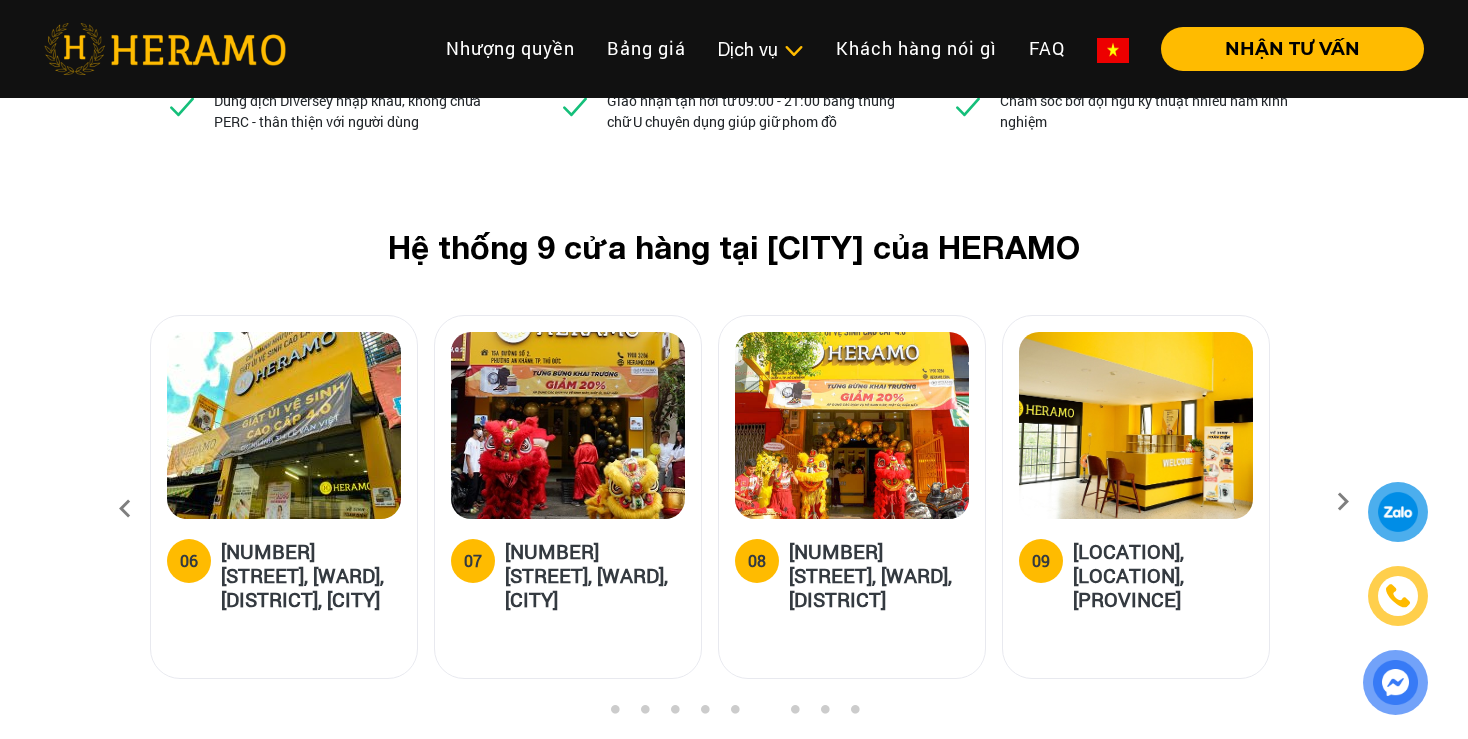 click at bounding box center (125, 509) 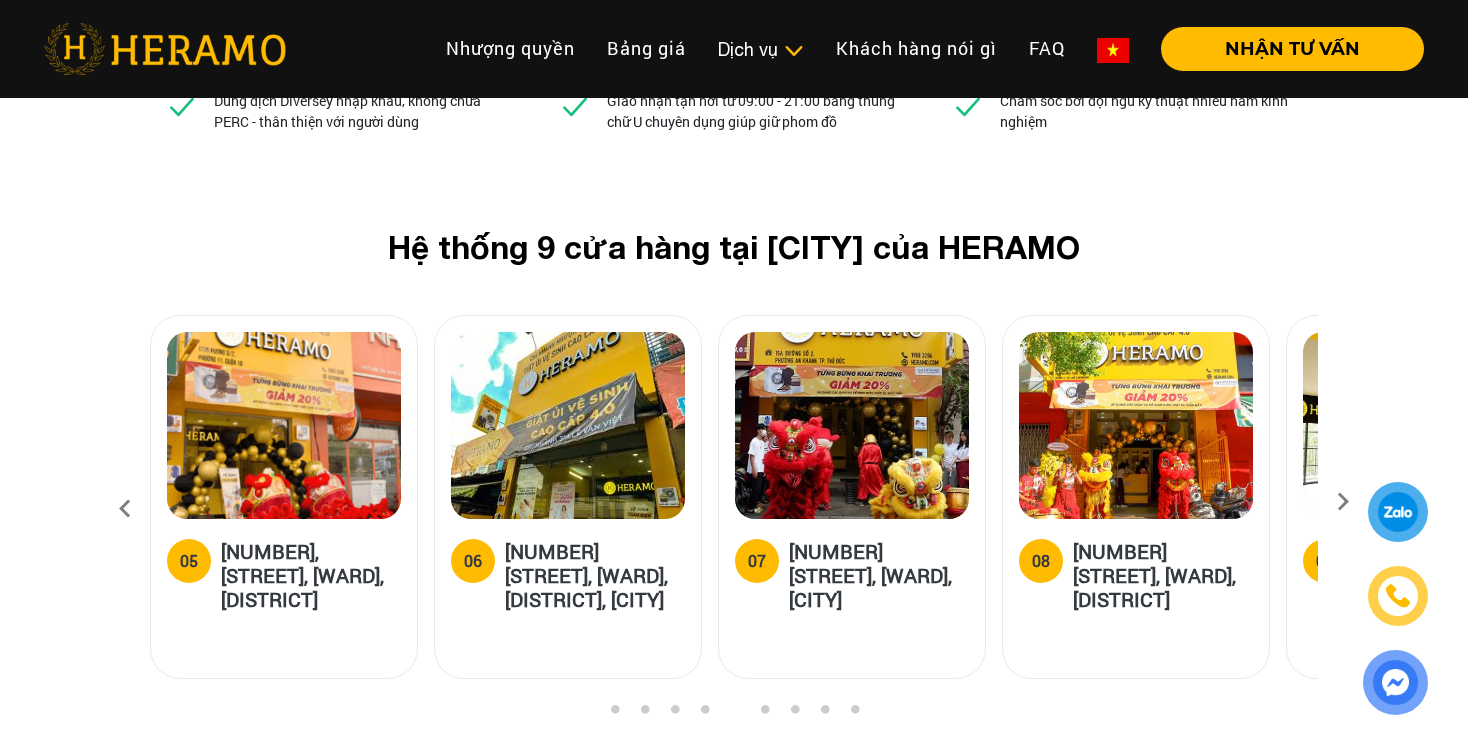 click at bounding box center (125, 509) 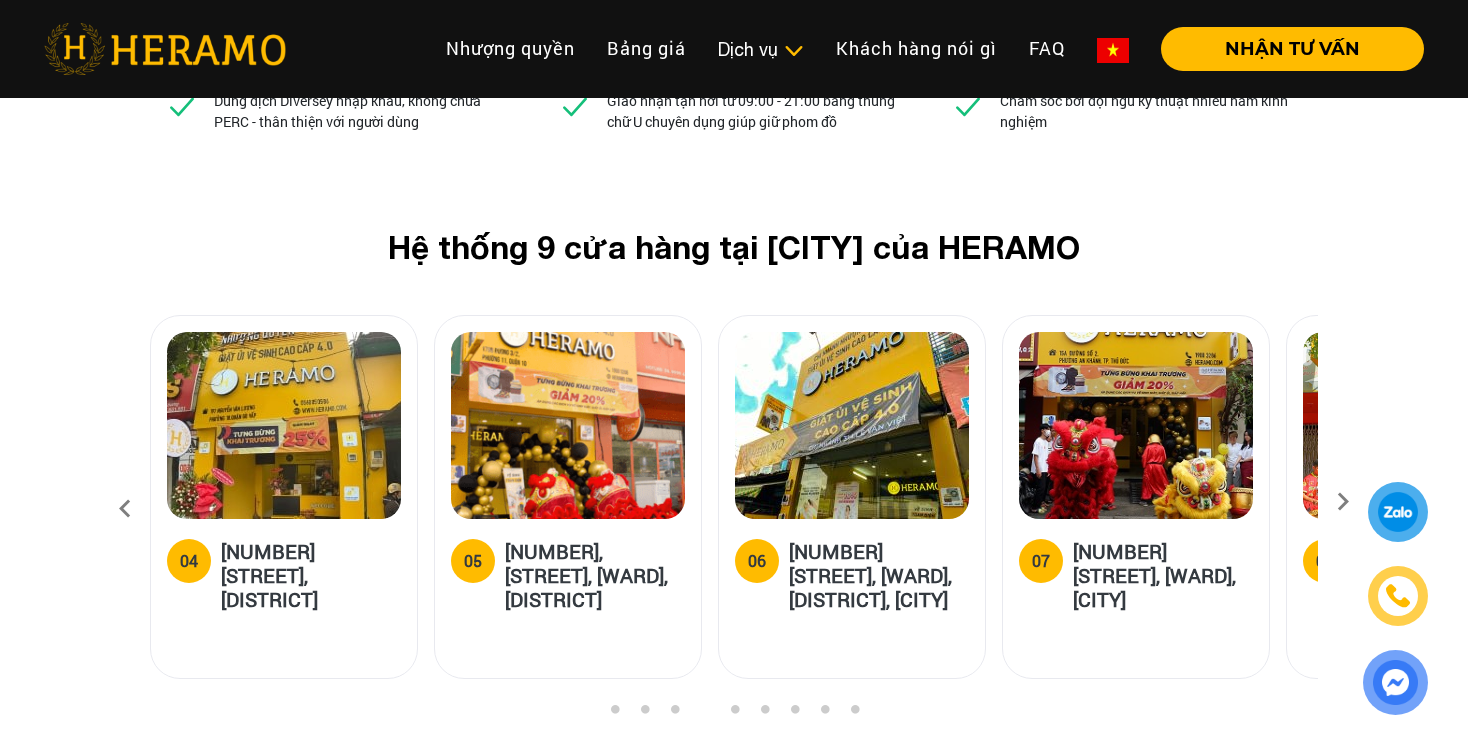 click at bounding box center (125, 509) 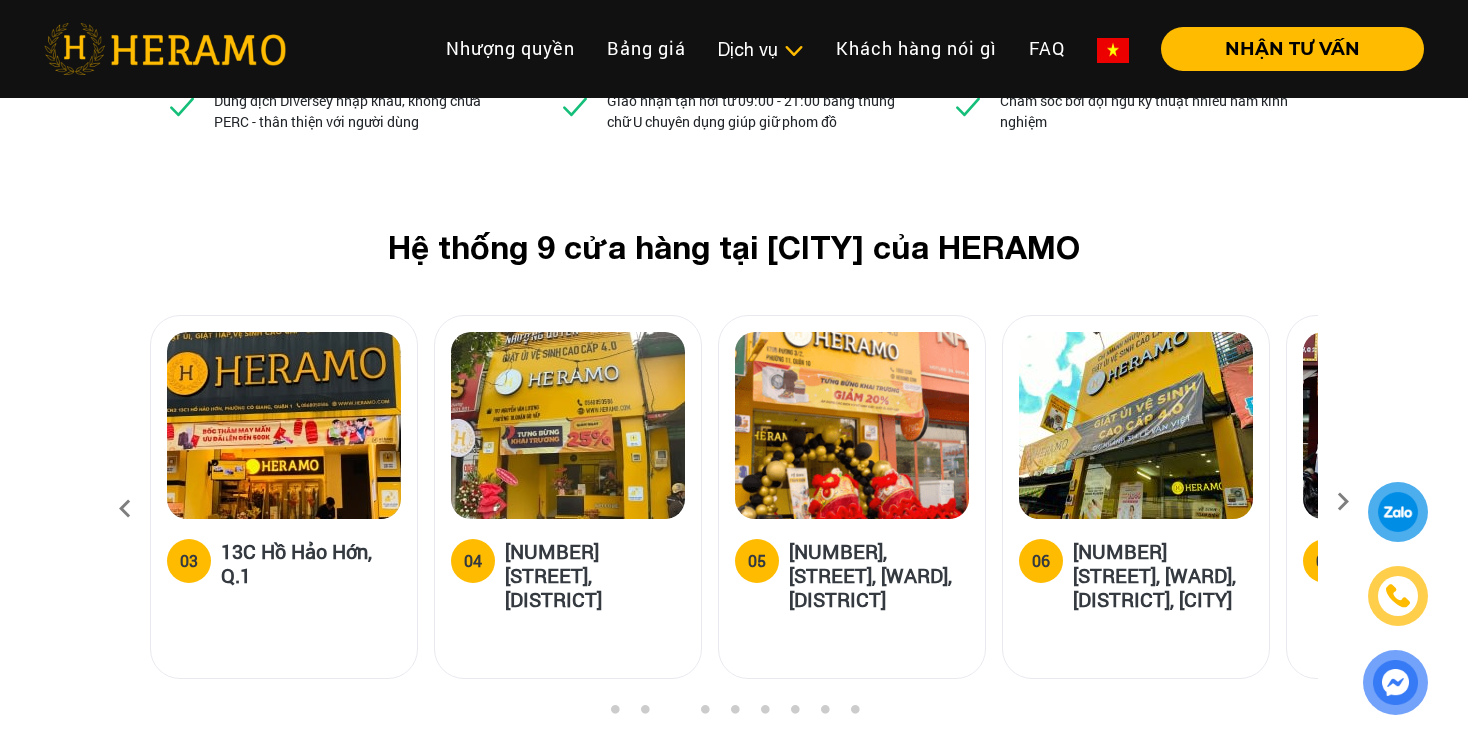 click at bounding box center (125, 509) 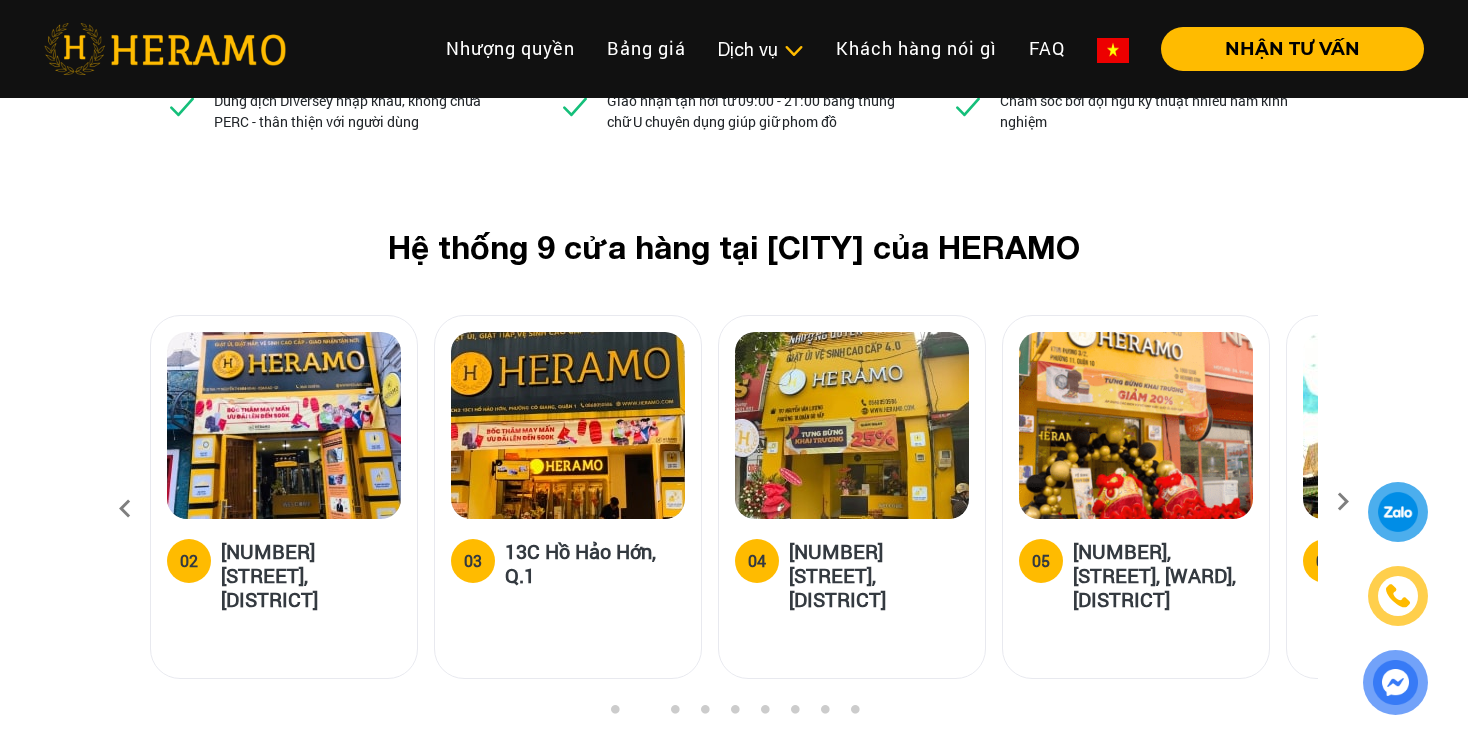 click at bounding box center [125, 509] 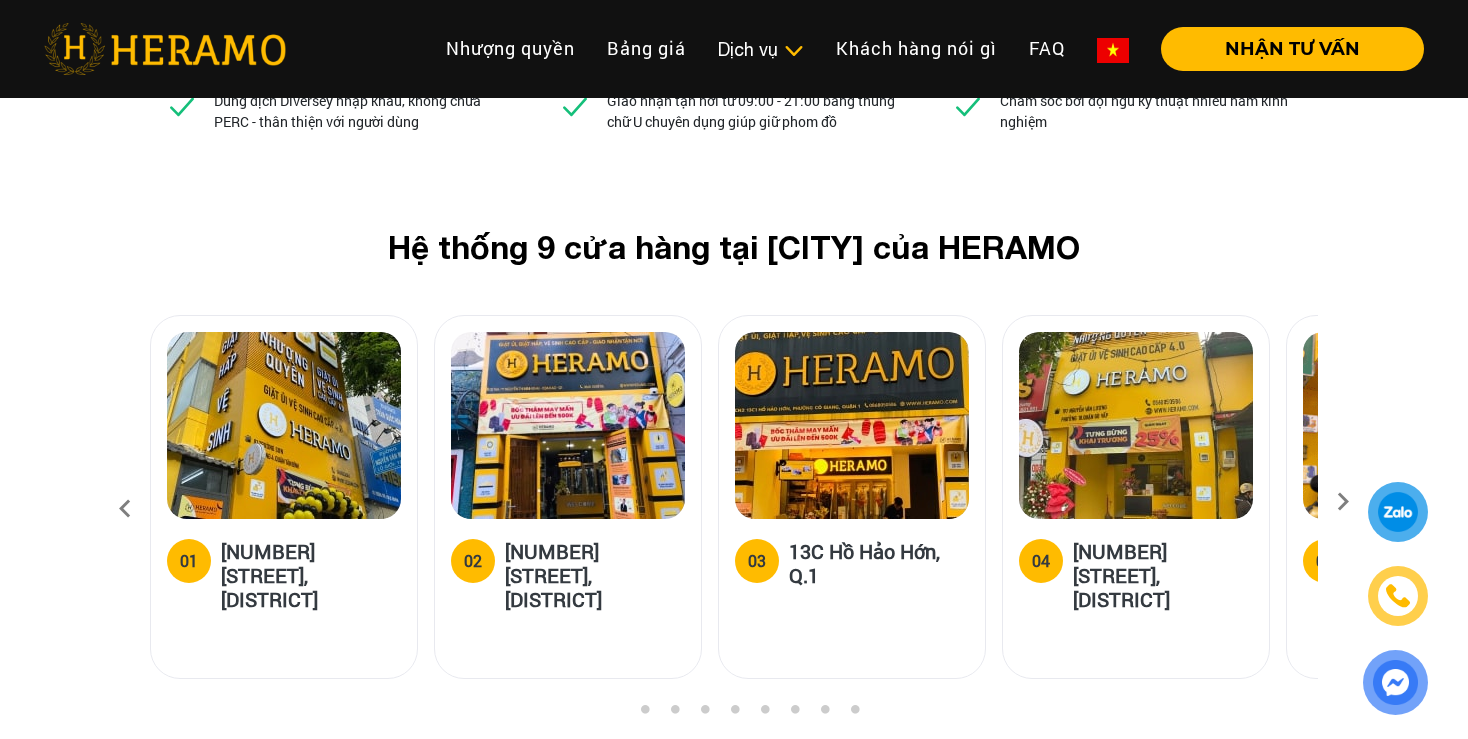 click at bounding box center (125, 509) 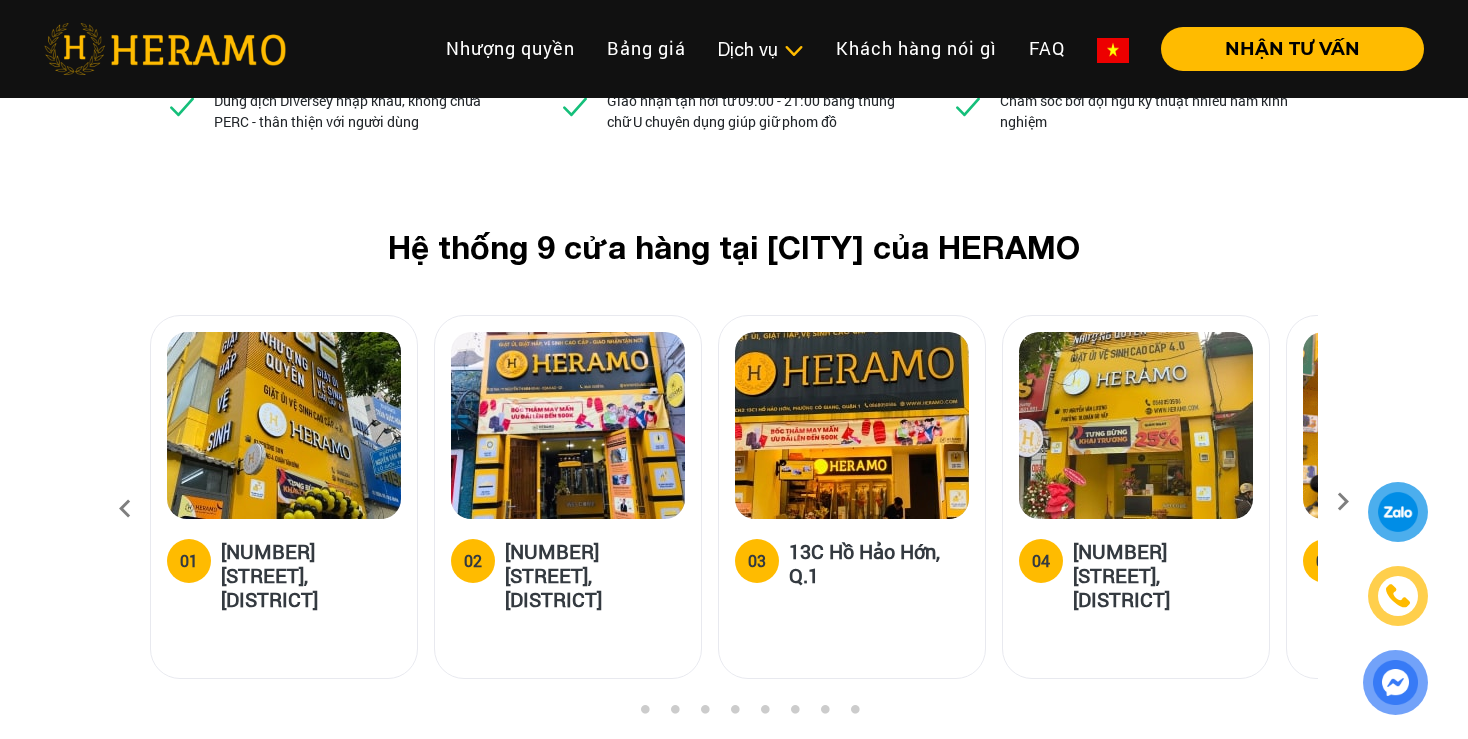click at bounding box center (284, 425) 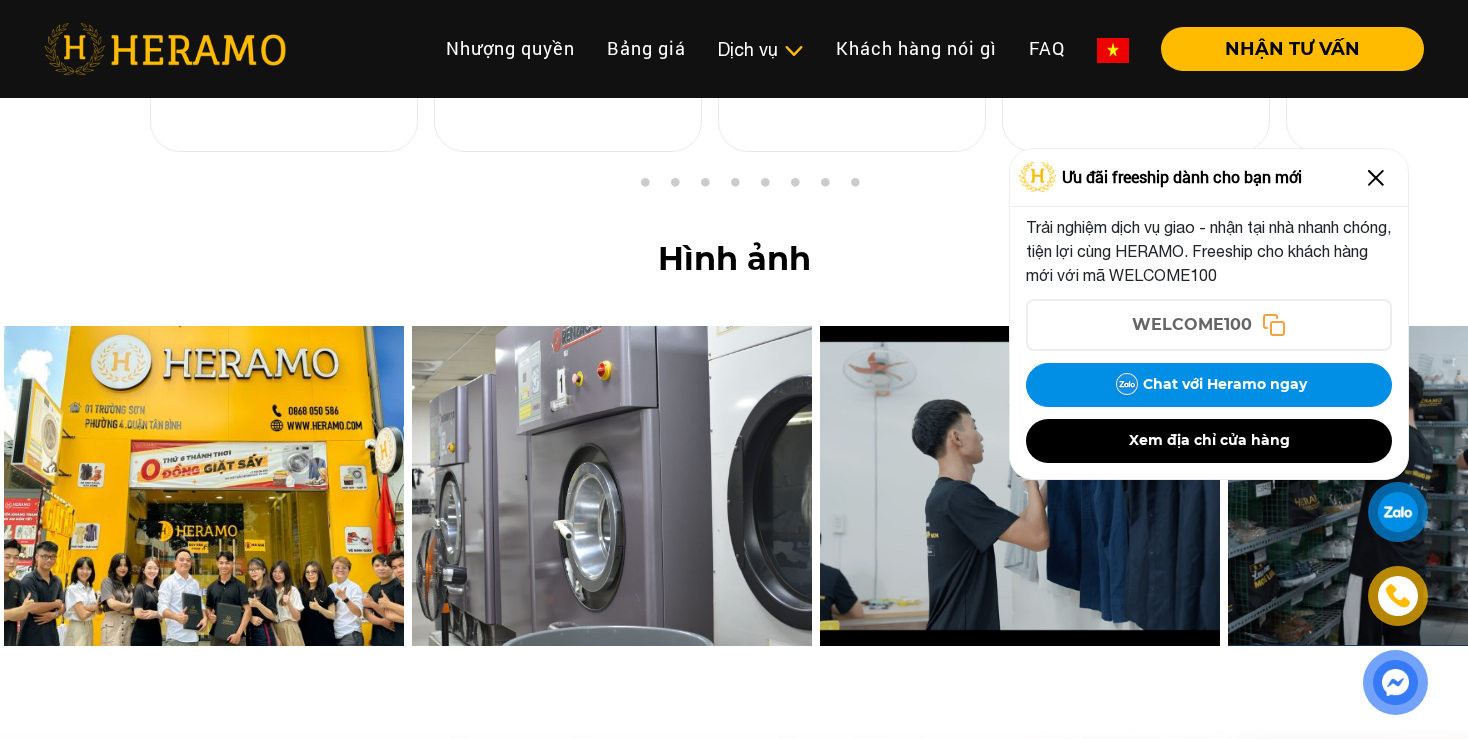 scroll, scrollTop: 7646, scrollLeft: 0, axis: vertical 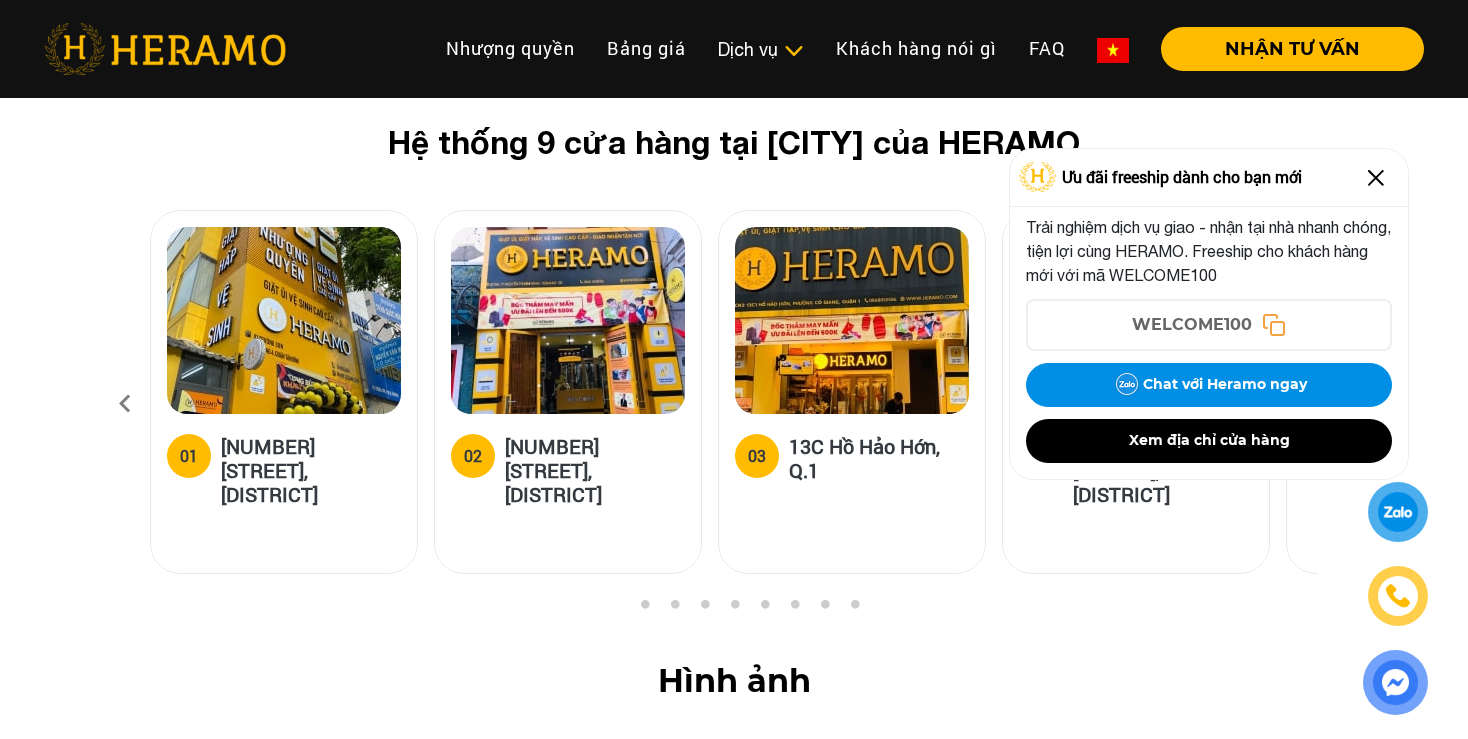 click on "[NUMBER] [STREET], [DISTRICT]" at bounding box center (311, 470) 